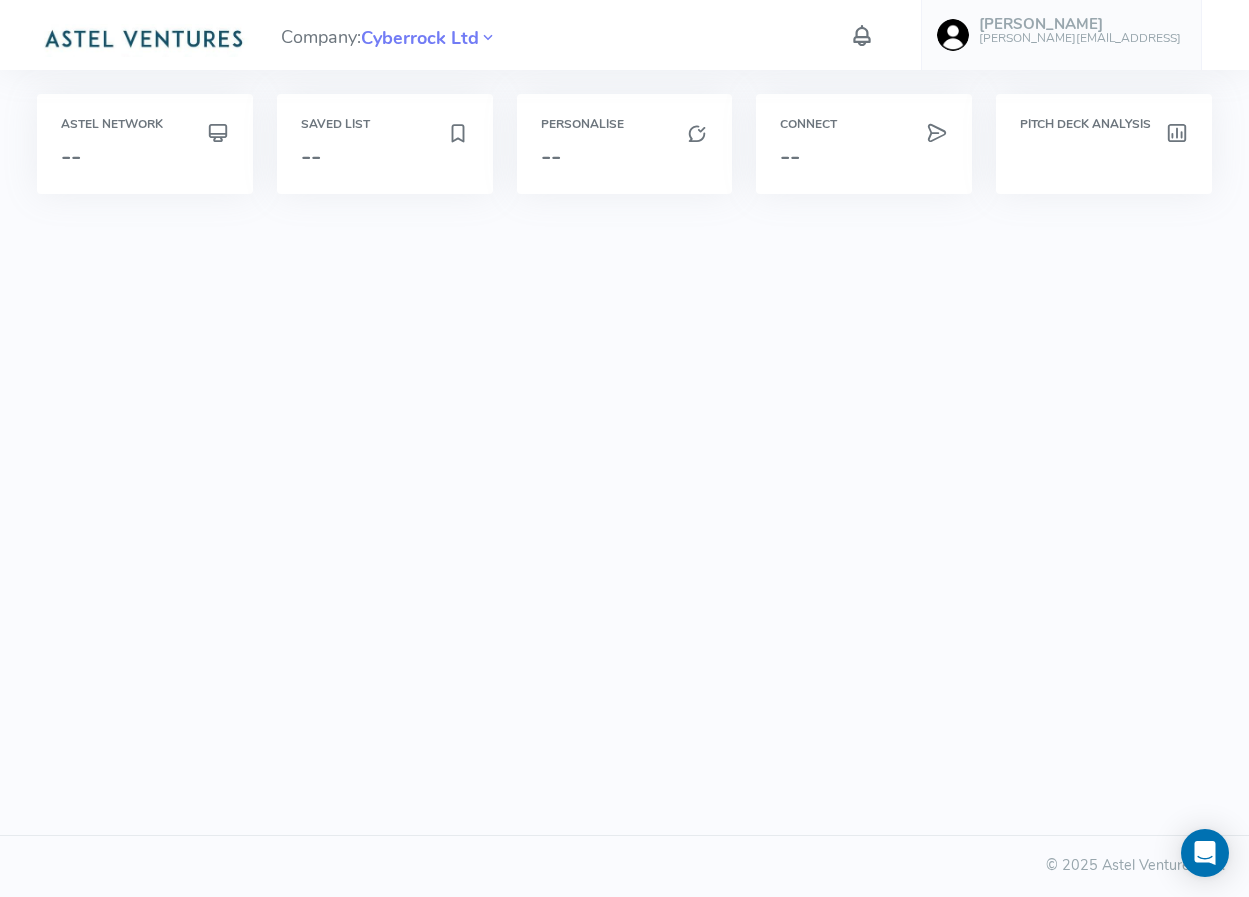 scroll, scrollTop: 0, scrollLeft: 0, axis: both 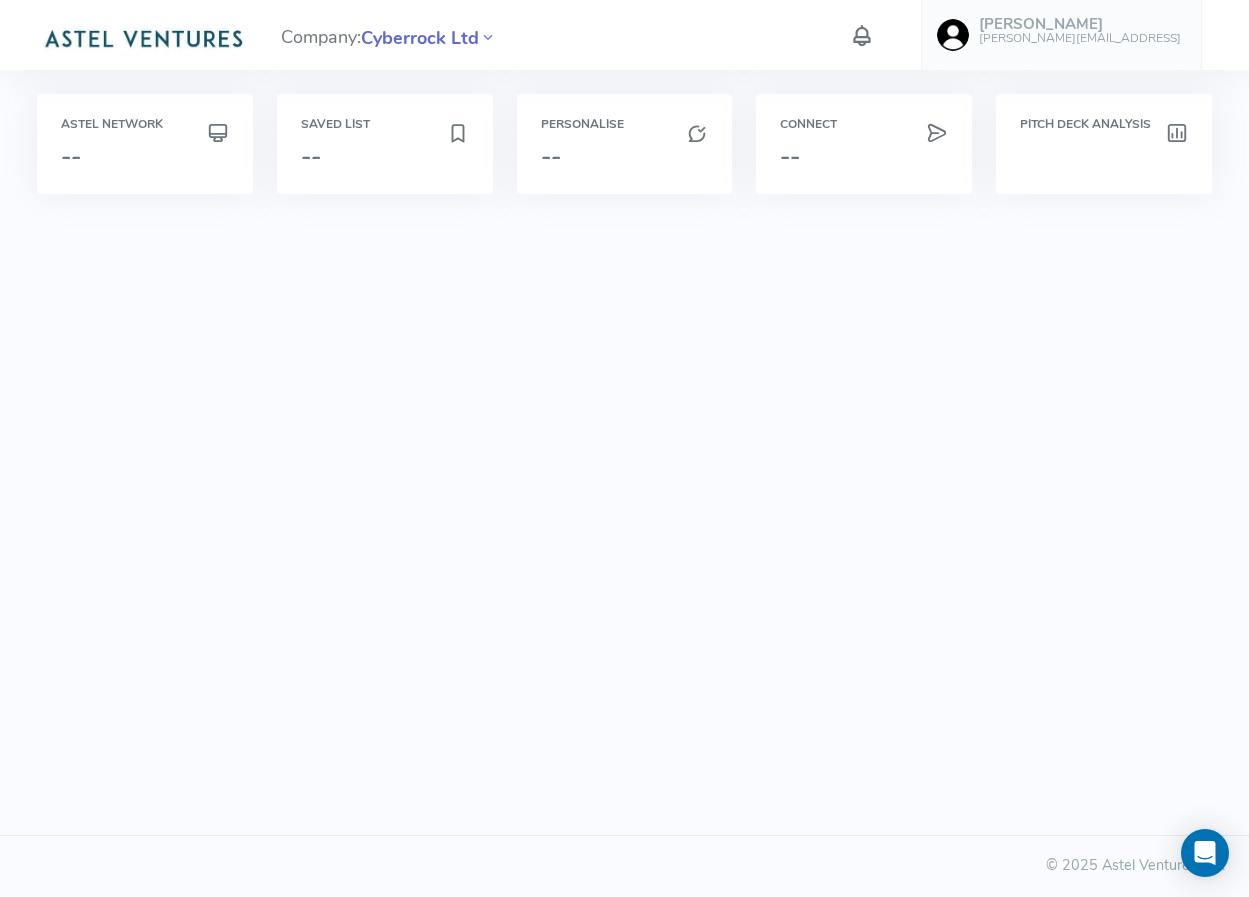 click on "Cyberrock Ltd" at bounding box center (420, 38) 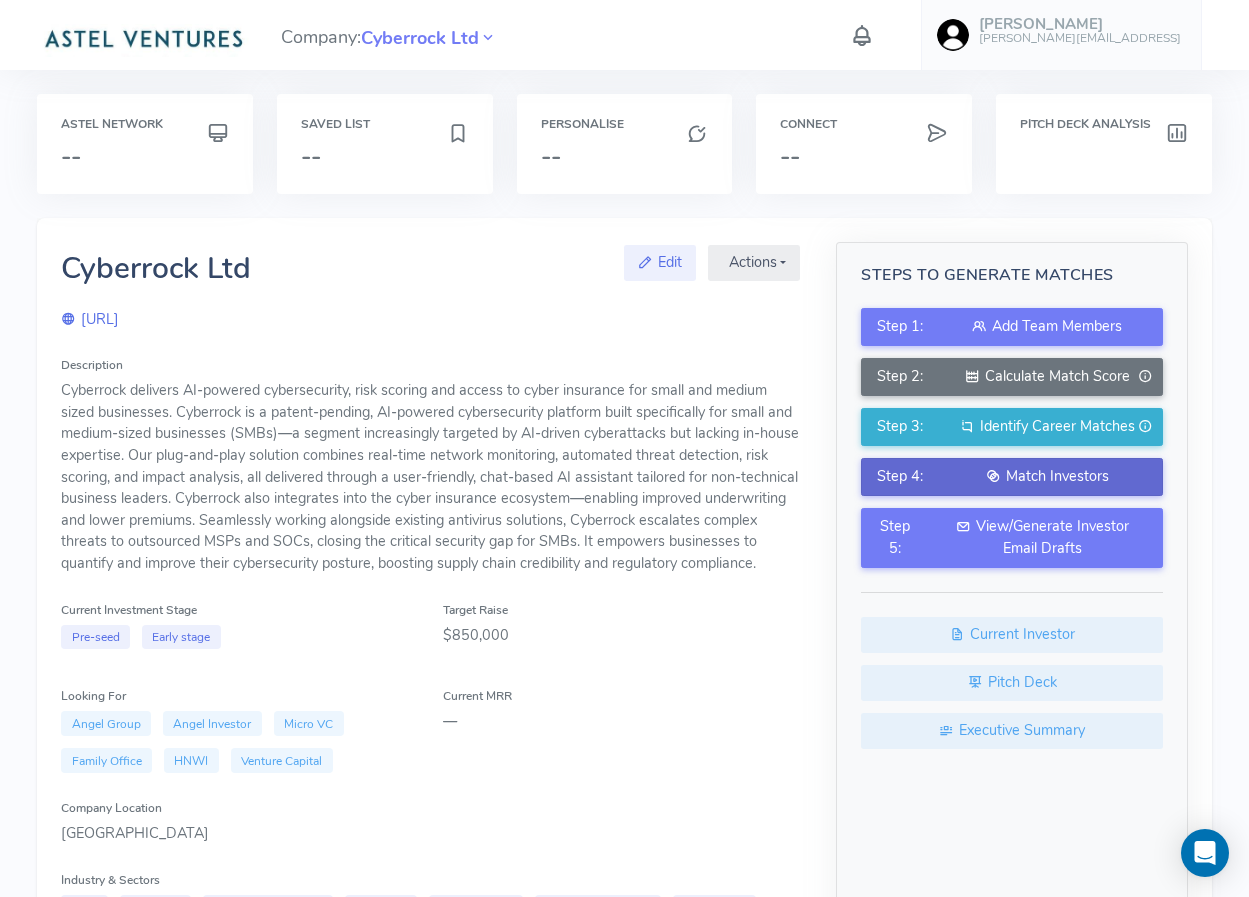 click on "Match Investors" at bounding box center [1047, 477] 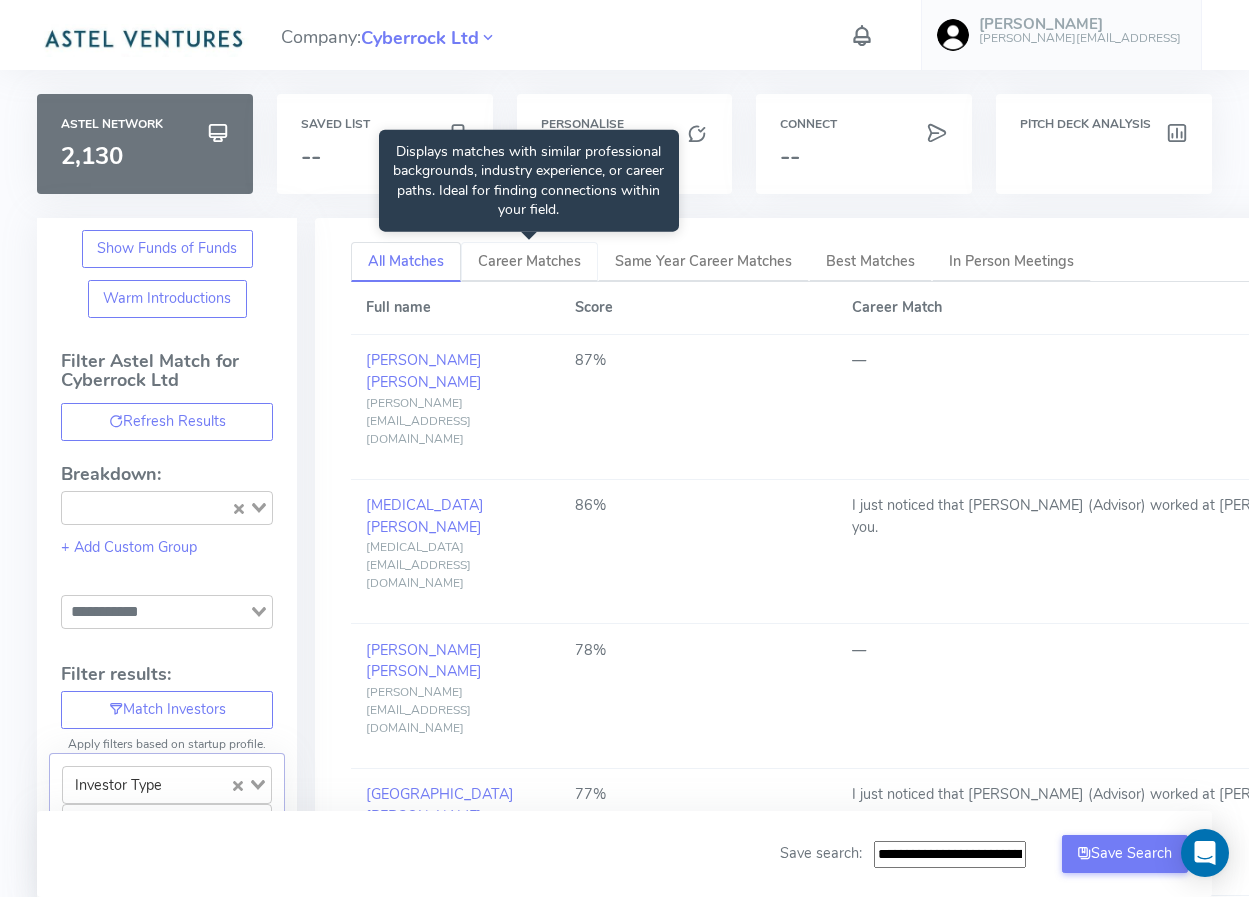 click on "Career Matches" at bounding box center [529, 262] 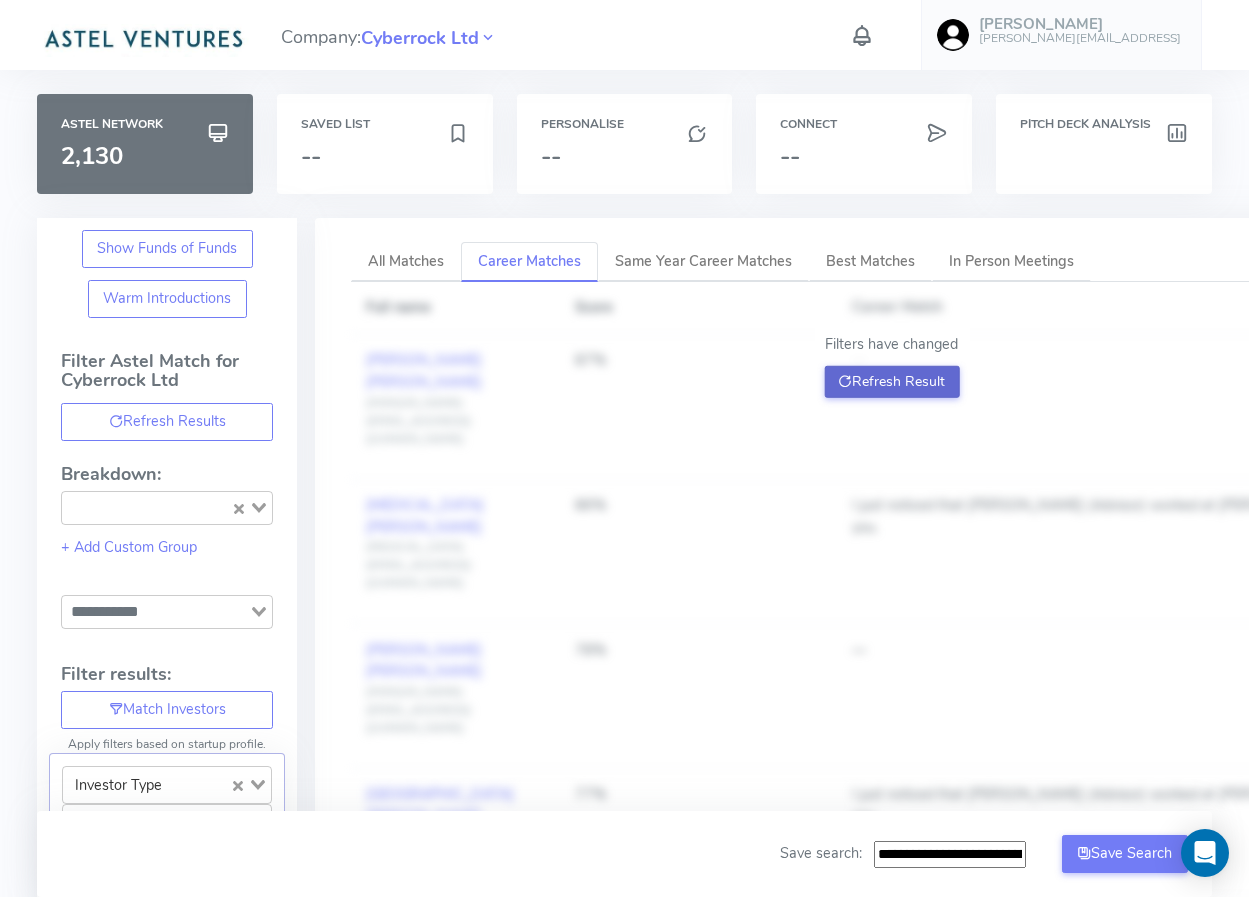 click on "Refresh Result" 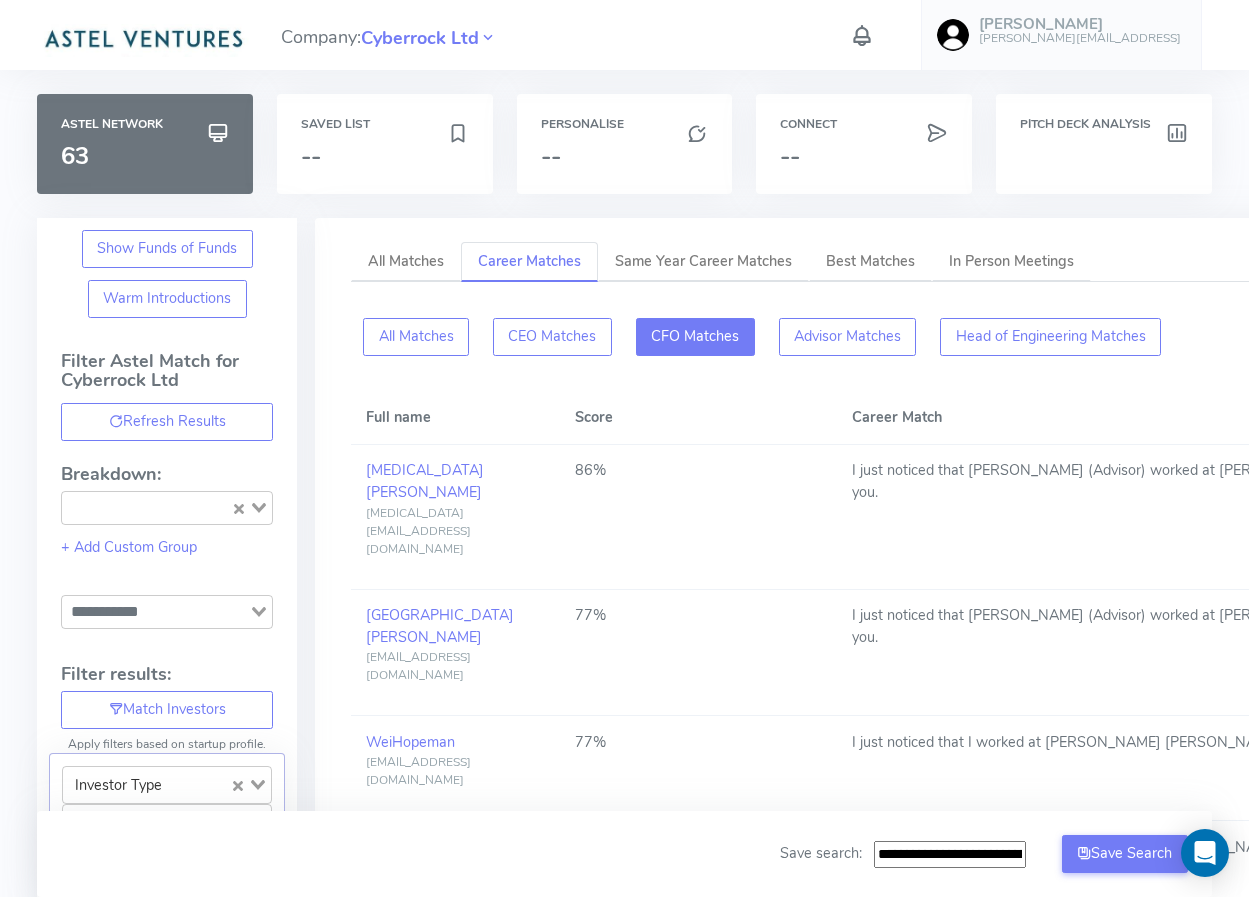 click on "CFO Matches" 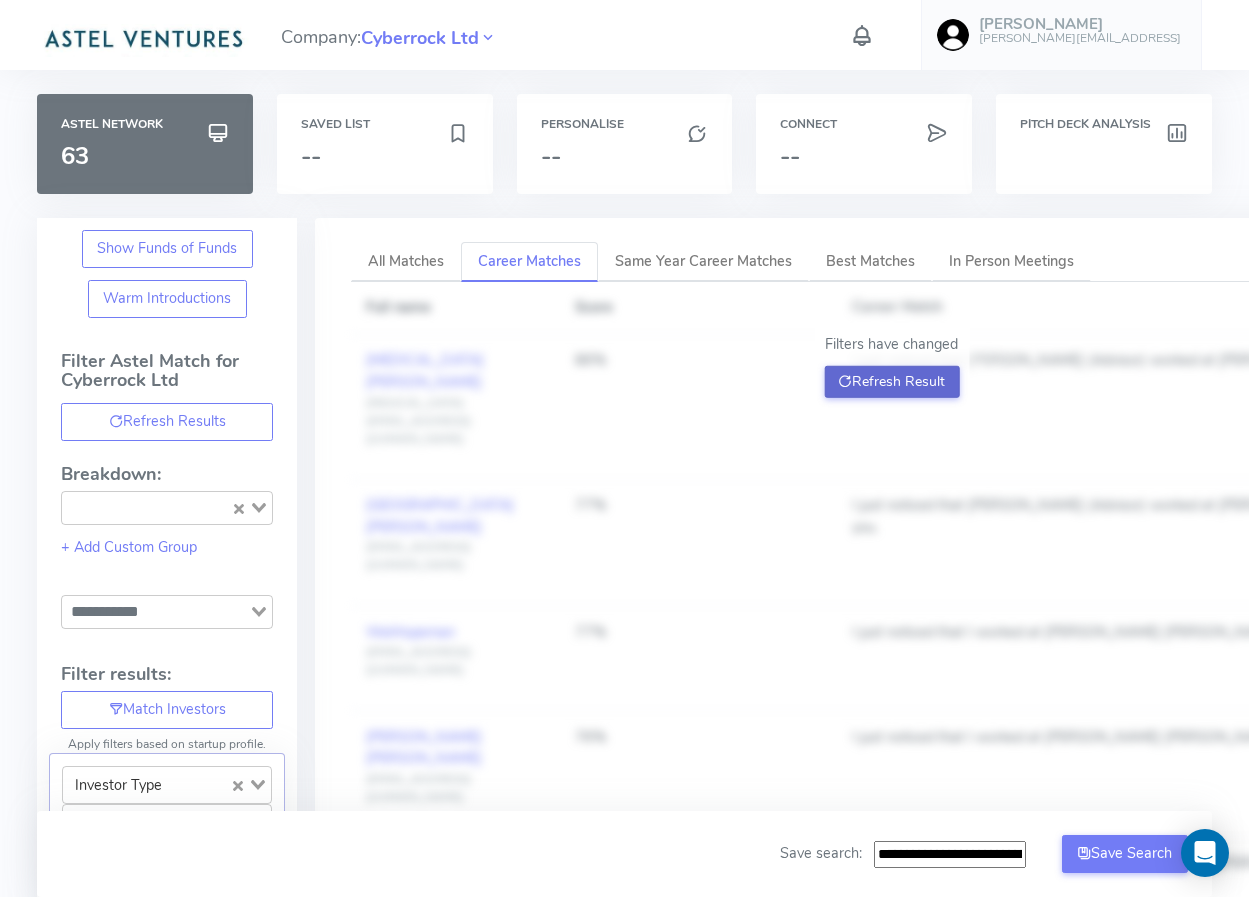 click on "Refresh Result" 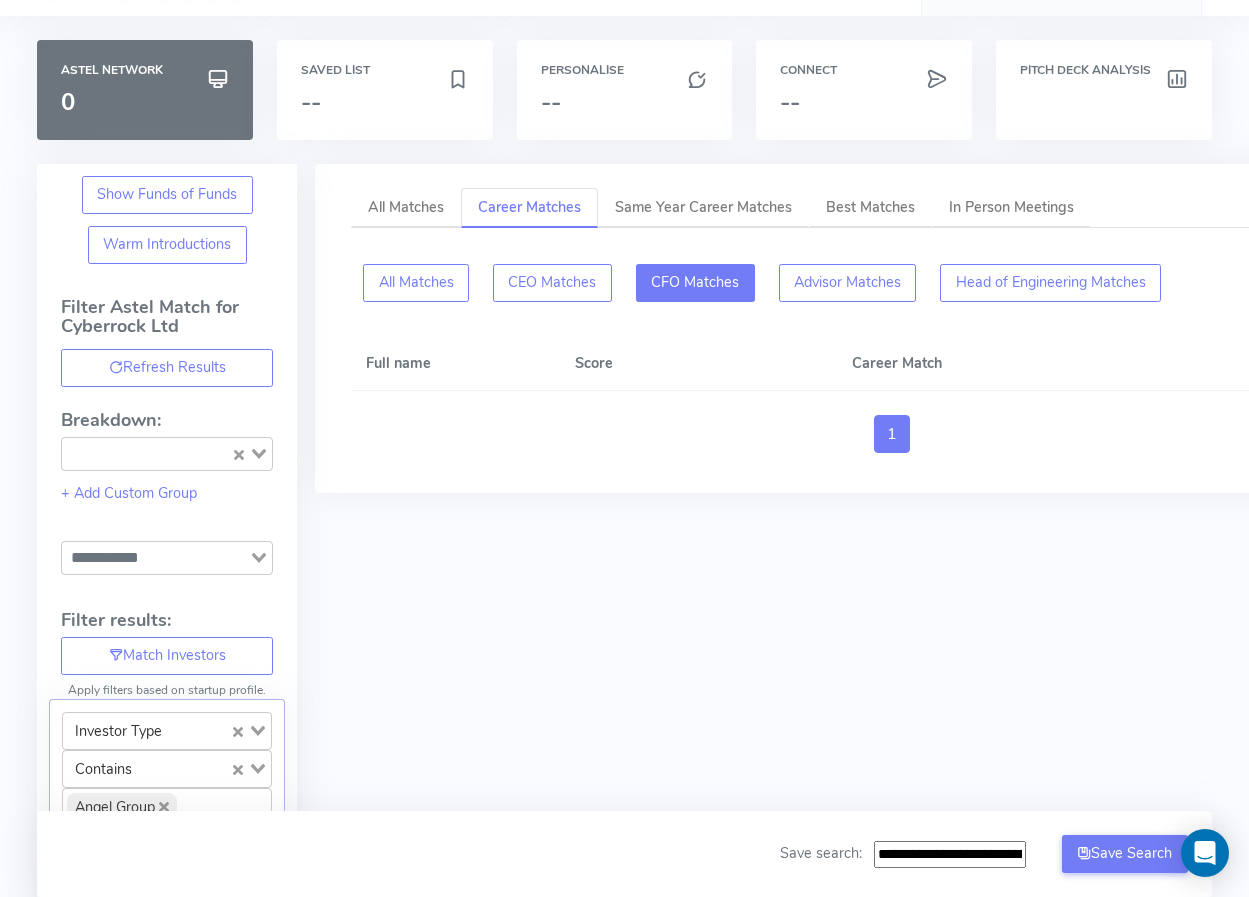 scroll, scrollTop: 0, scrollLeft: 0, axis: both 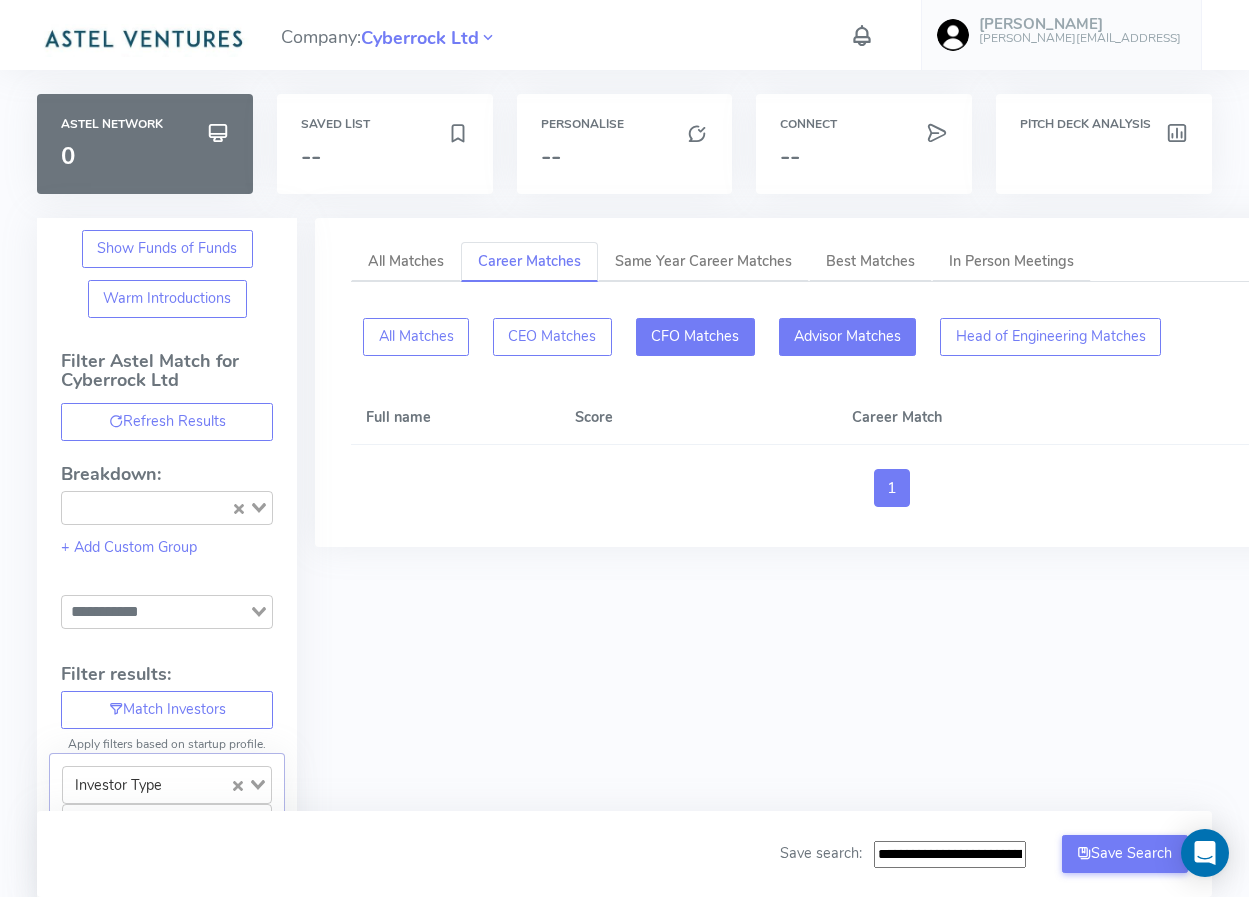 click on "Advisor Matches" 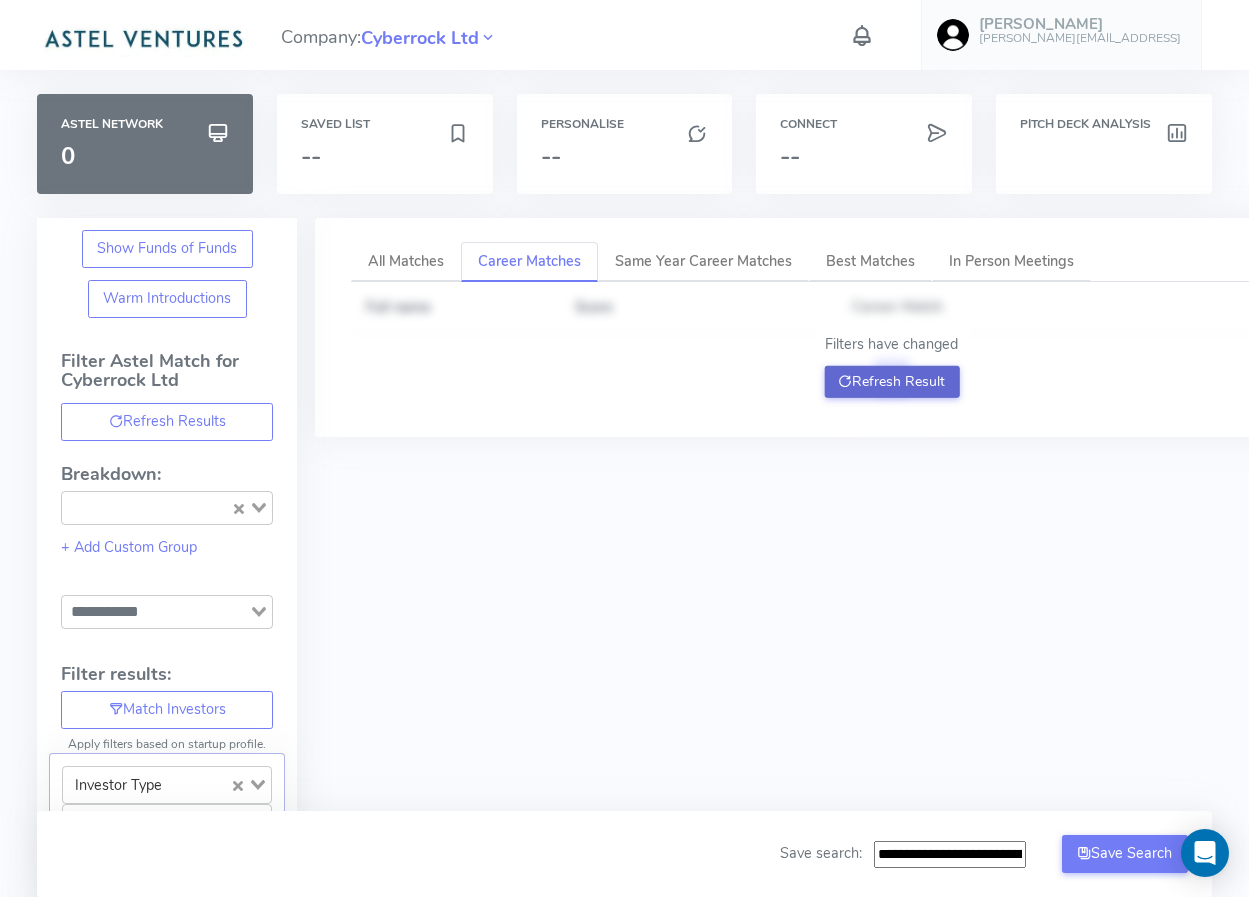 click on "Refresh Result" 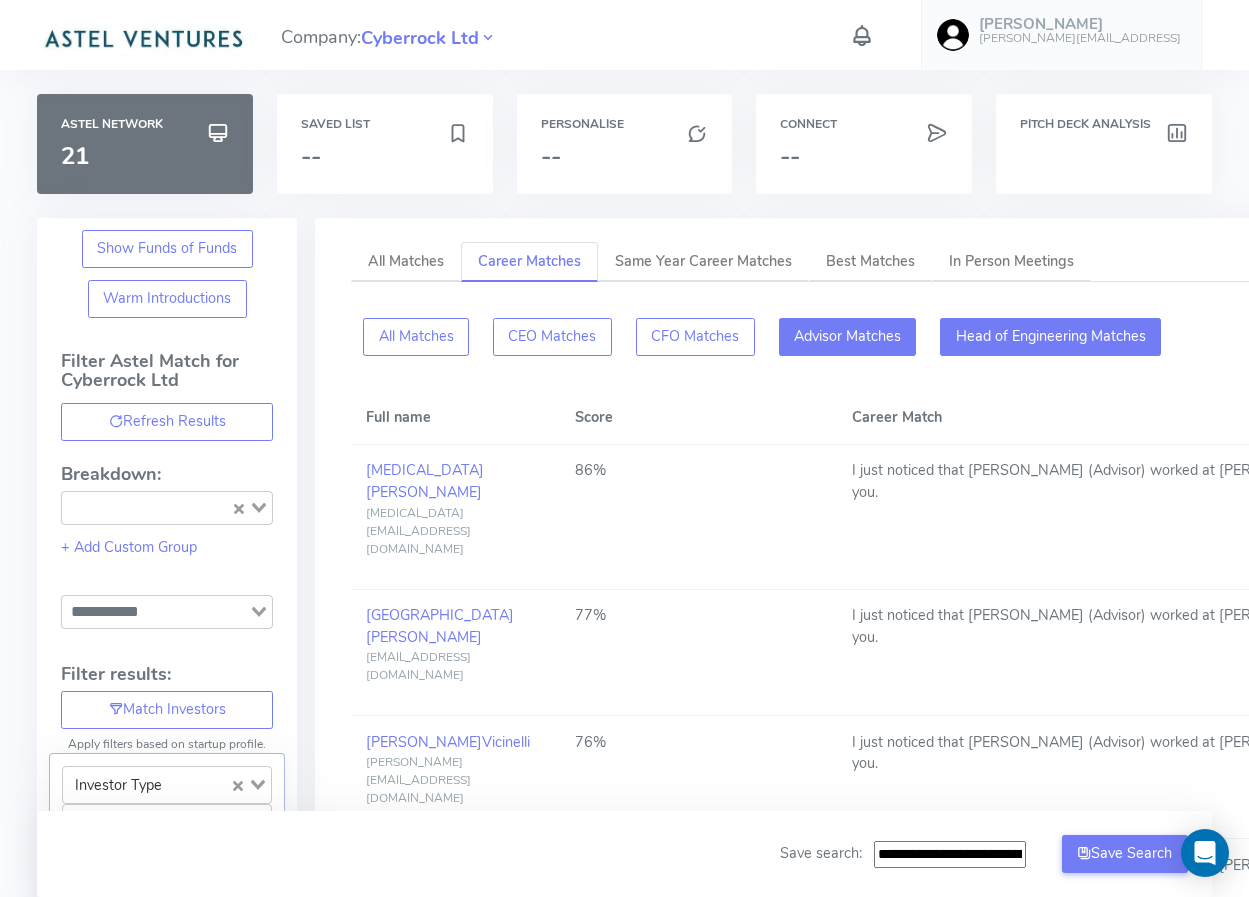 click on "Head of Engineering Matches" 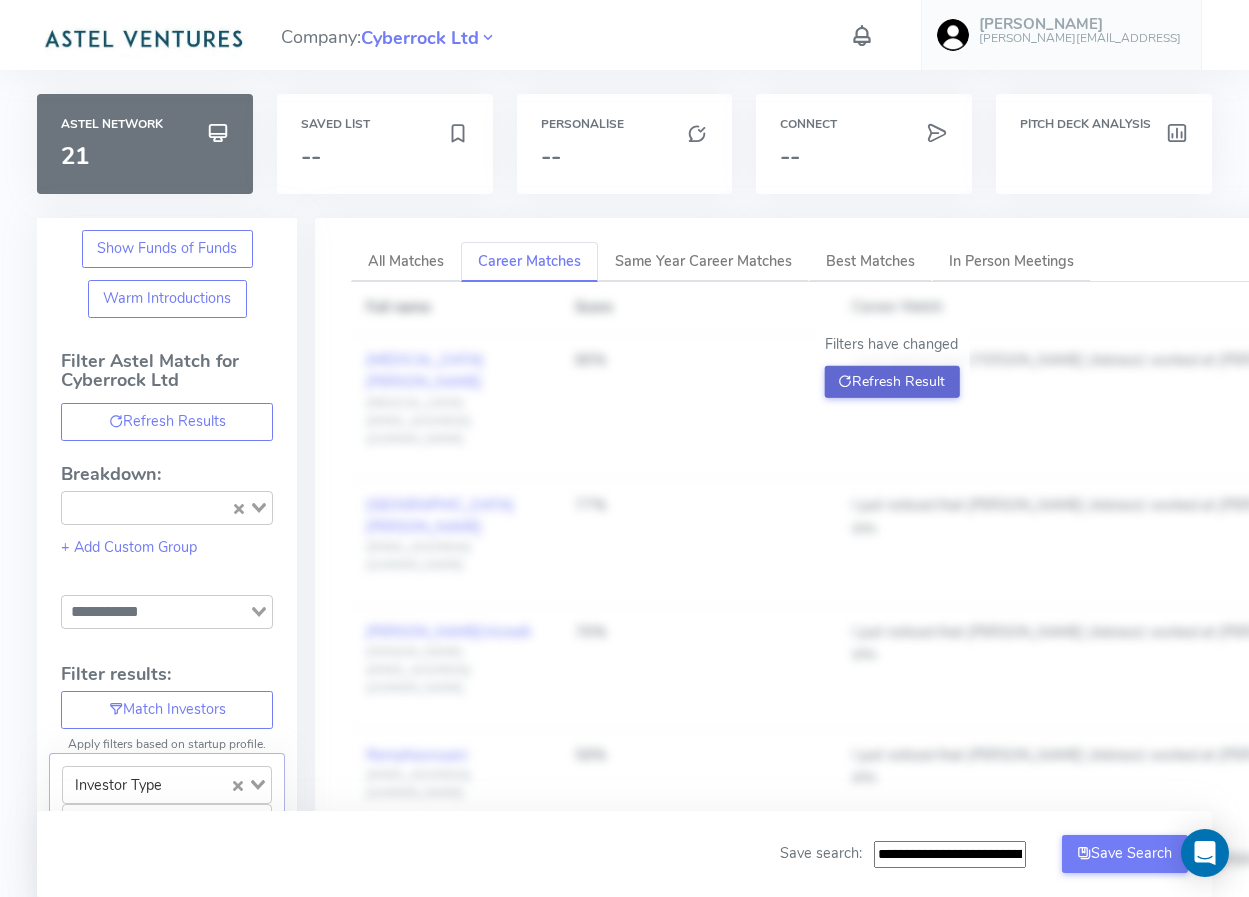 click on "Refresh Result" 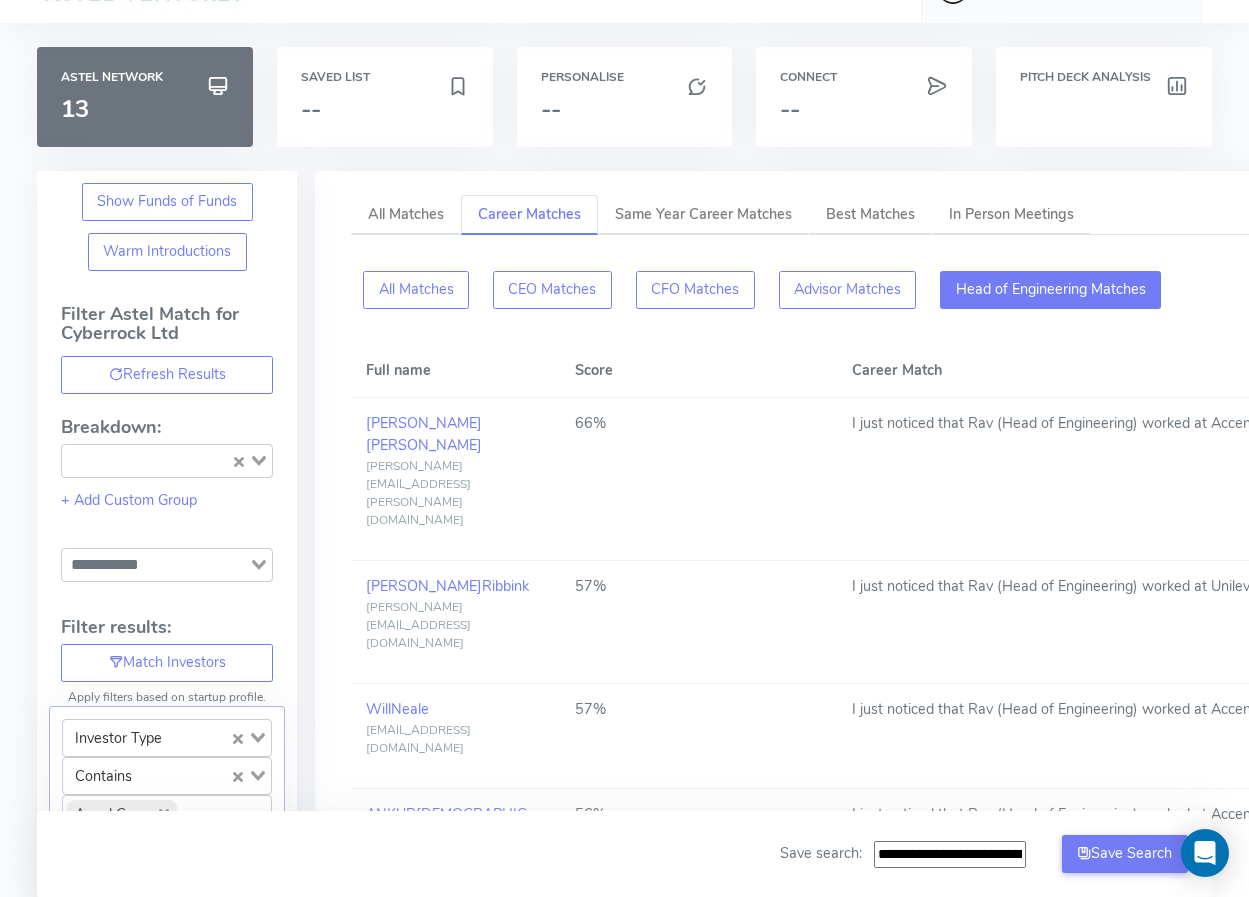 scroll, scrollTop: 50, scrollLeft: 0, axis: vertical 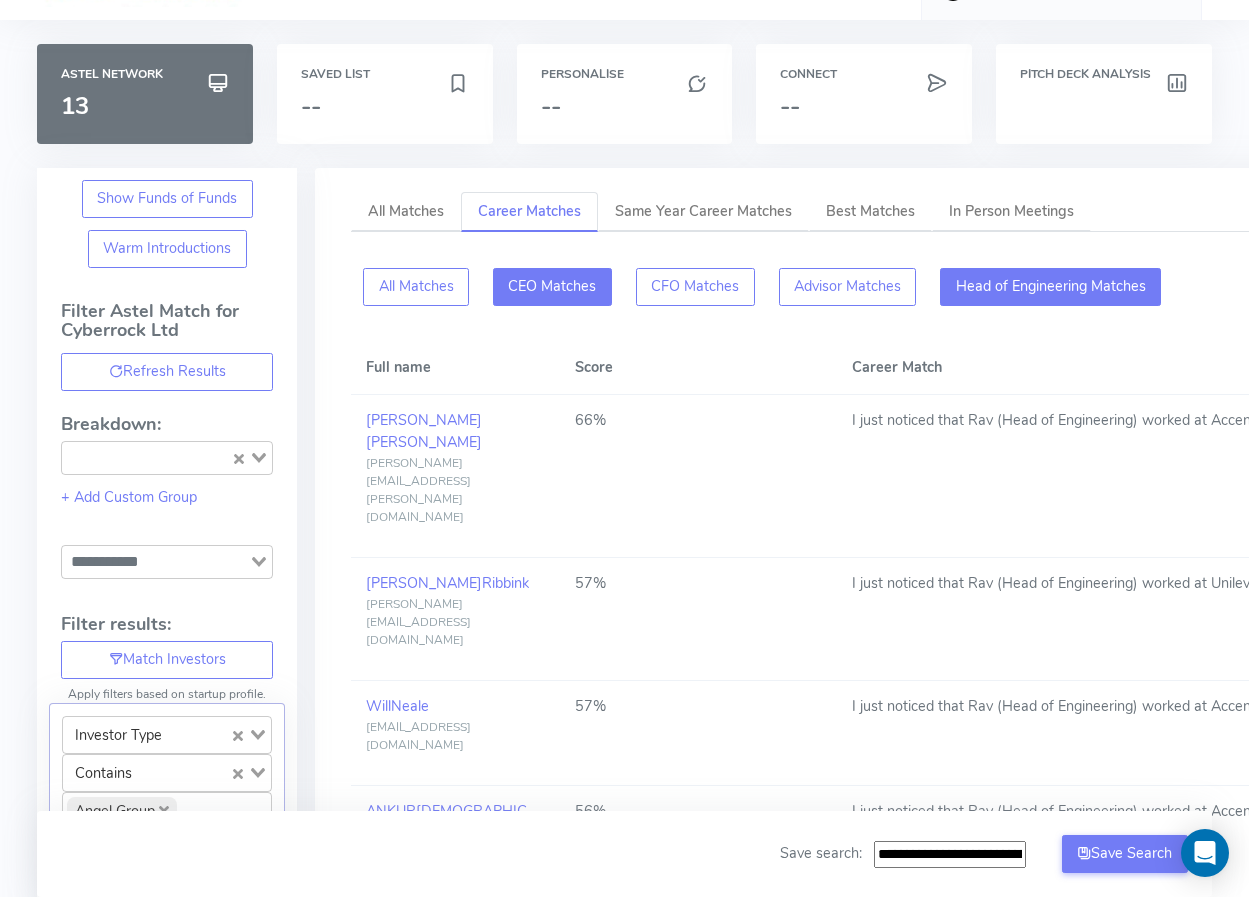 click on "CEO Matches" 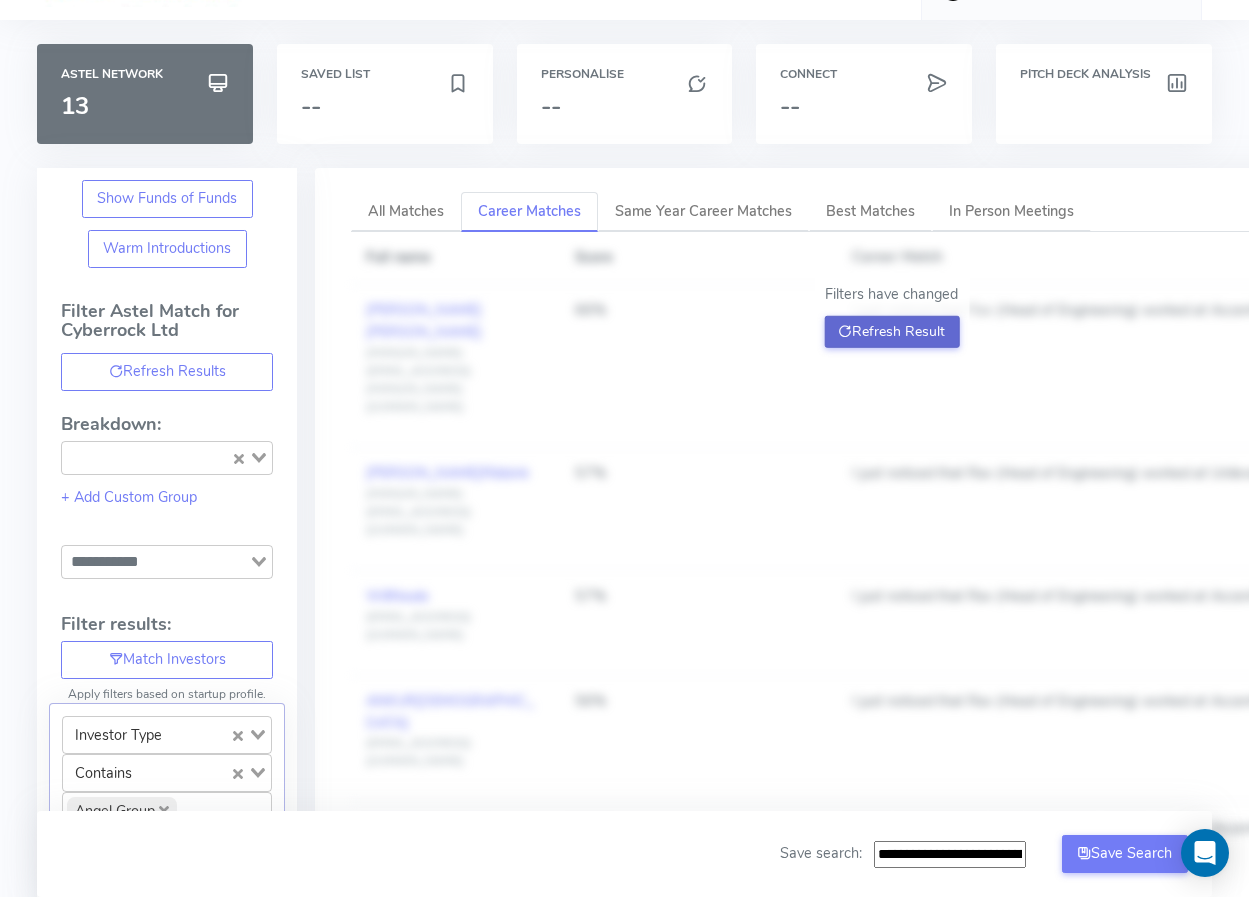 click on "Refresh Result" 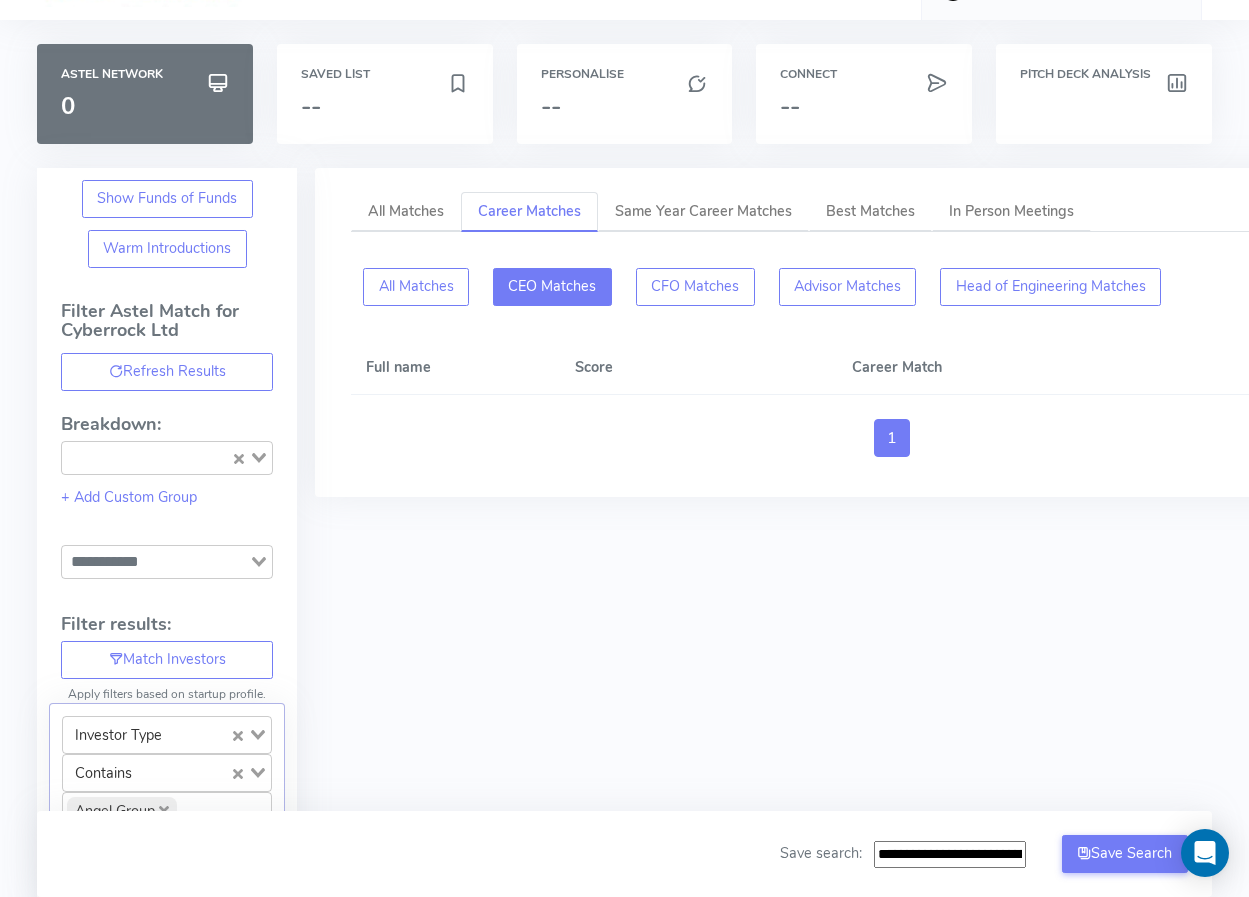 scroll, scrollTop: 0, scrollLeft: 0, axis: both 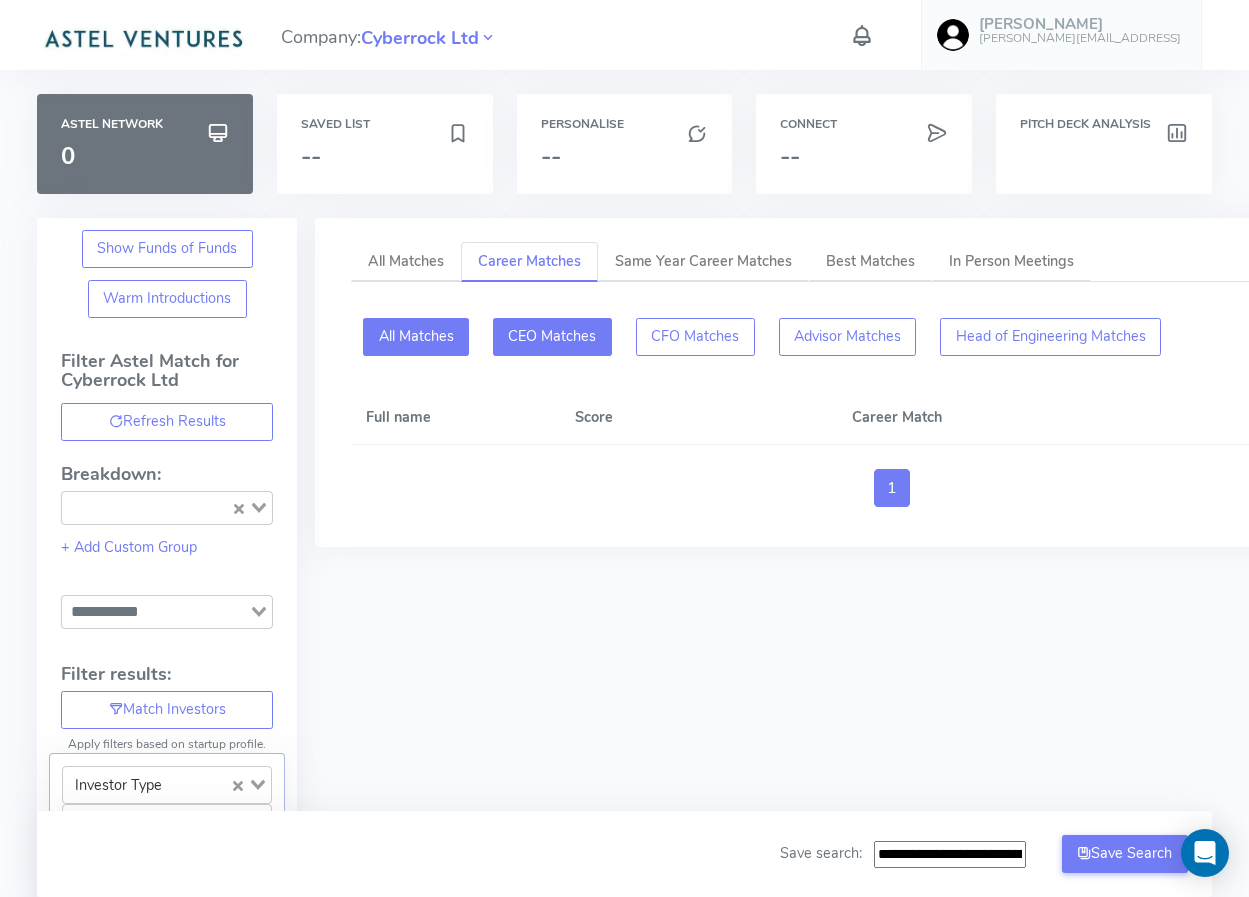 click on "All Matches" at bounding box center [416, 337] 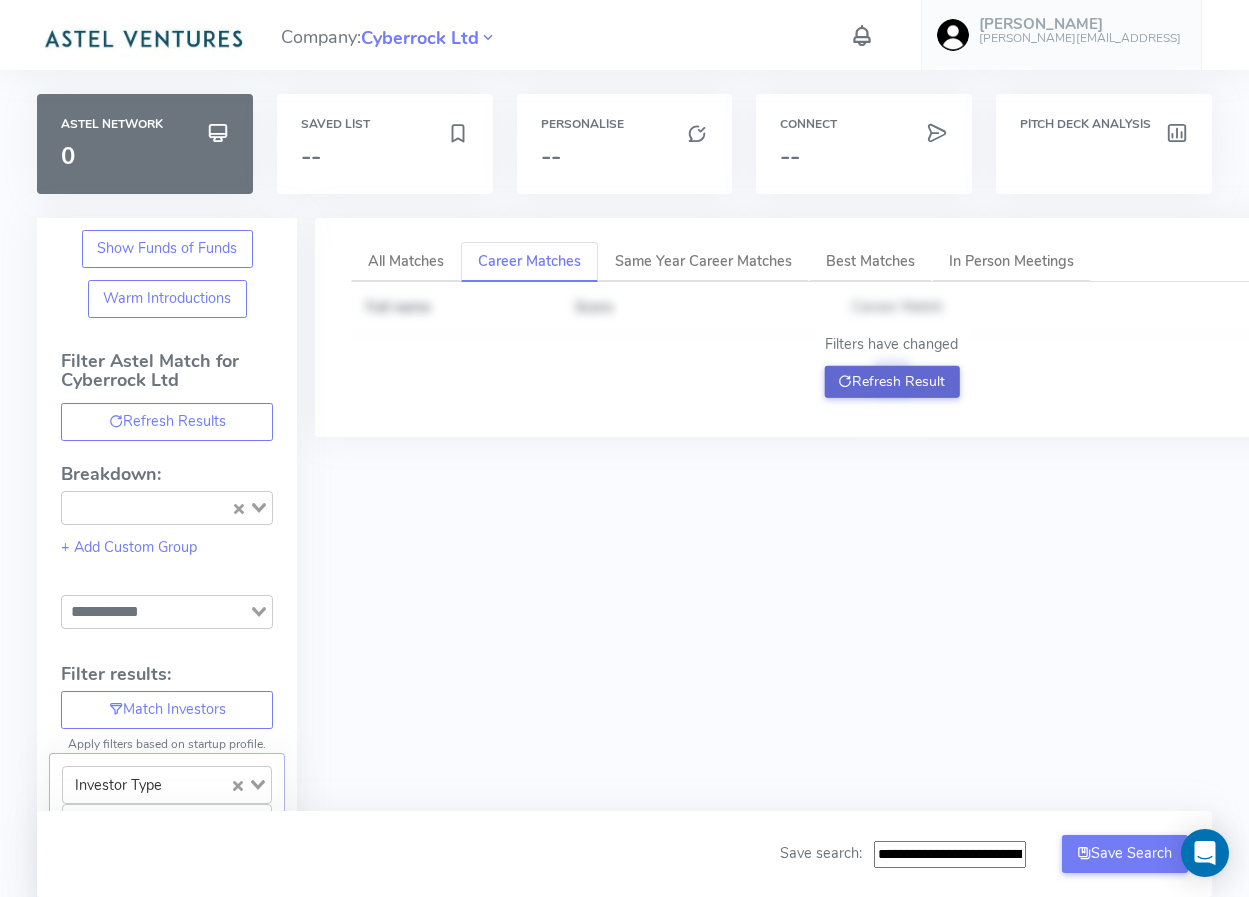 click on "Refresh Result" 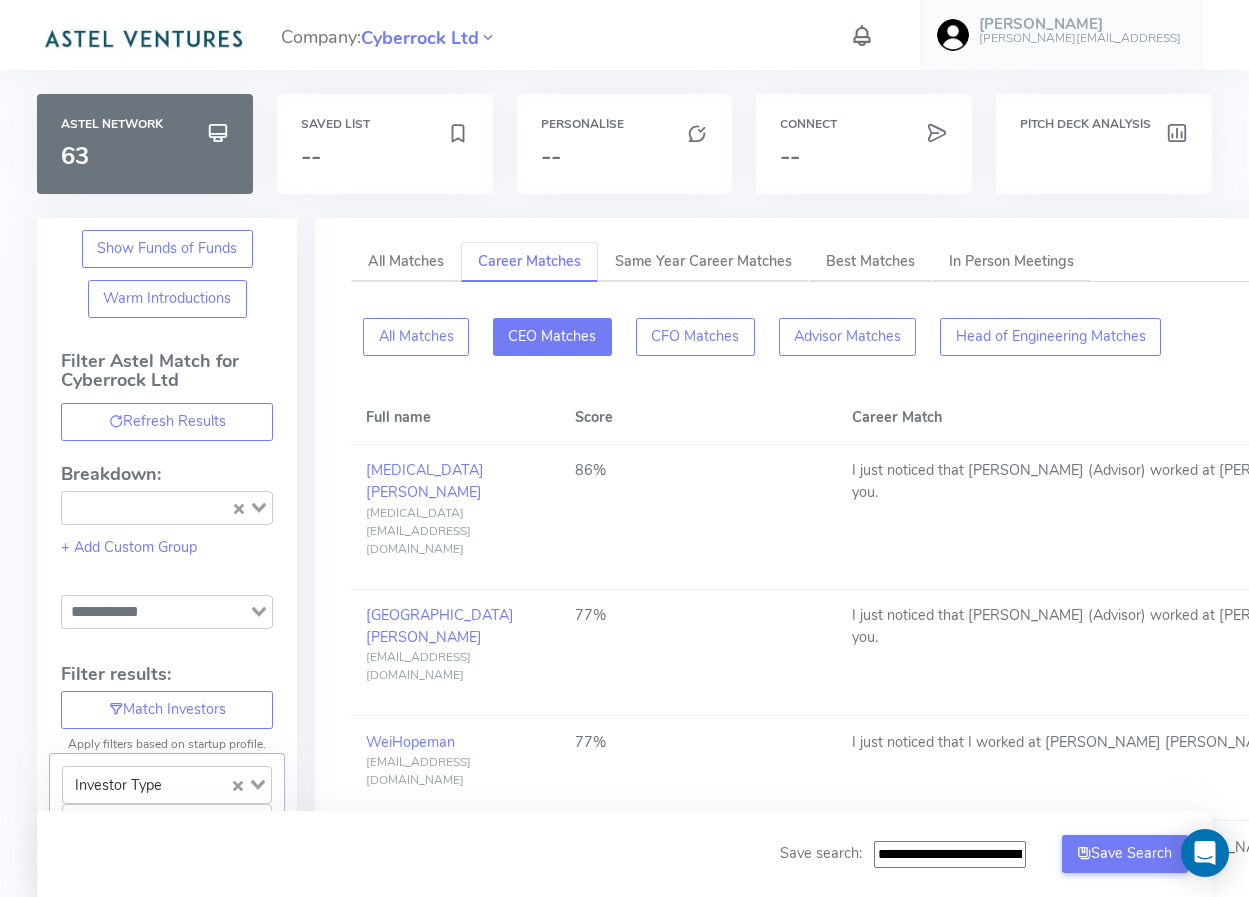 click on "CEO Matches" 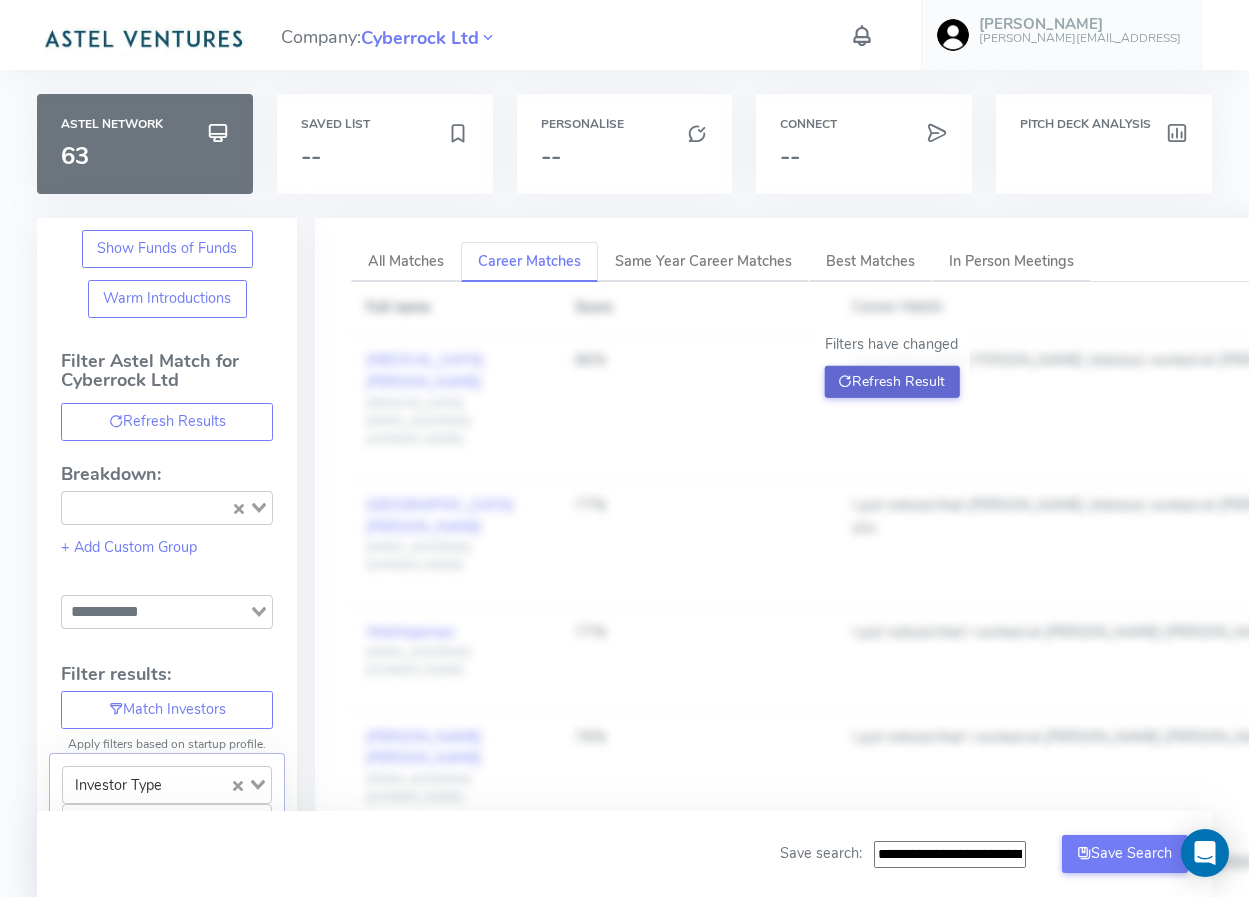 click on "Refresh Result" 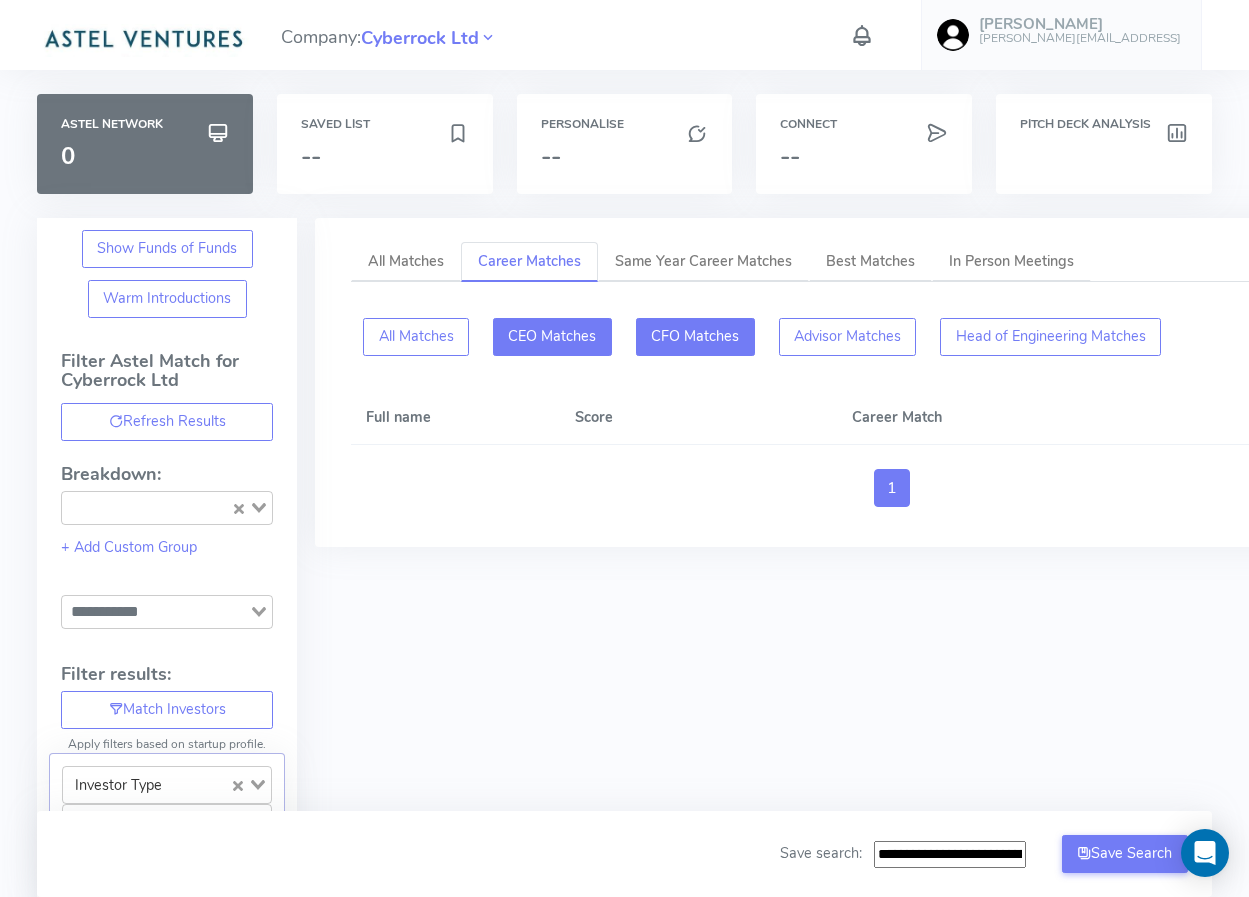 scroll, scrollTop: 13, scrollLeft: 0, axis: vertical 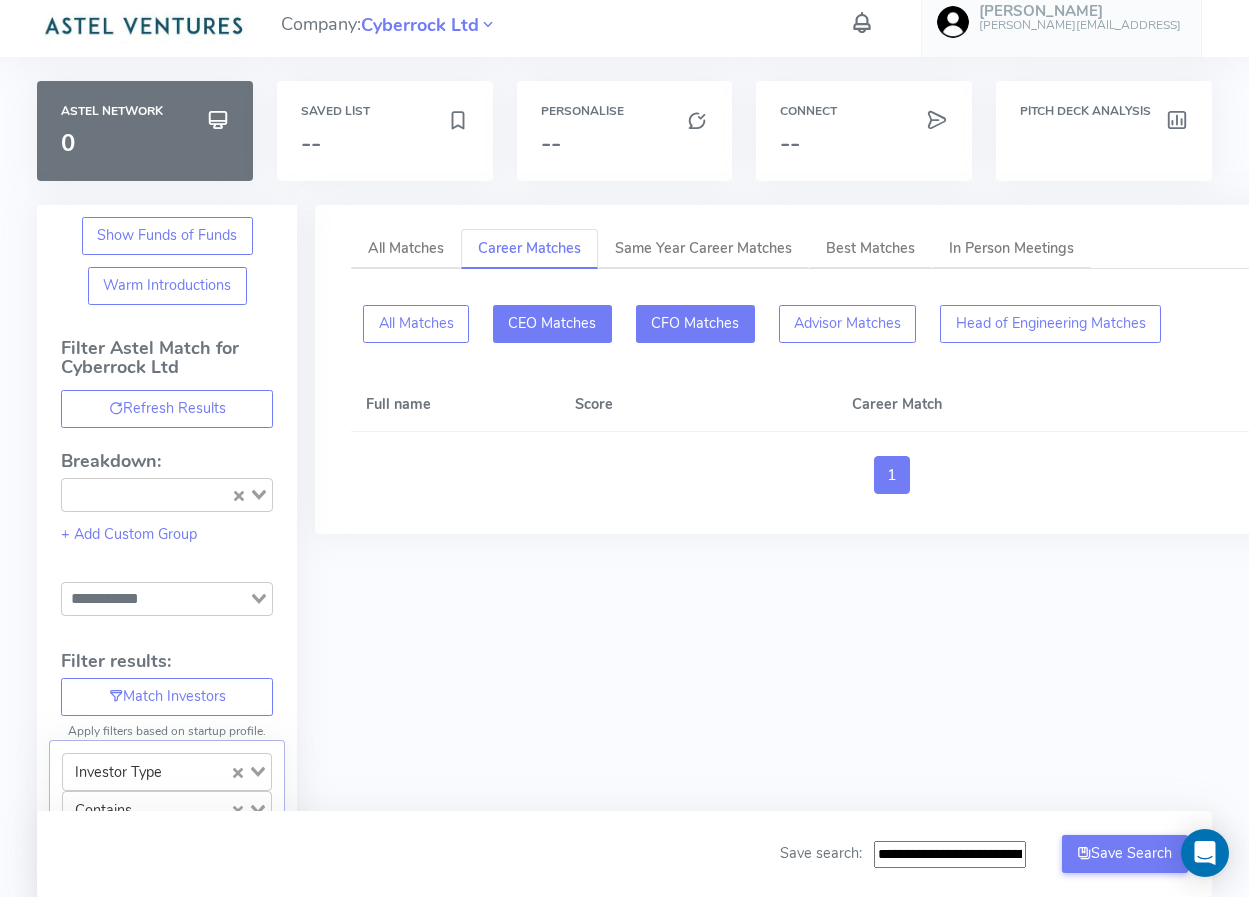 click on "CFO Matches" 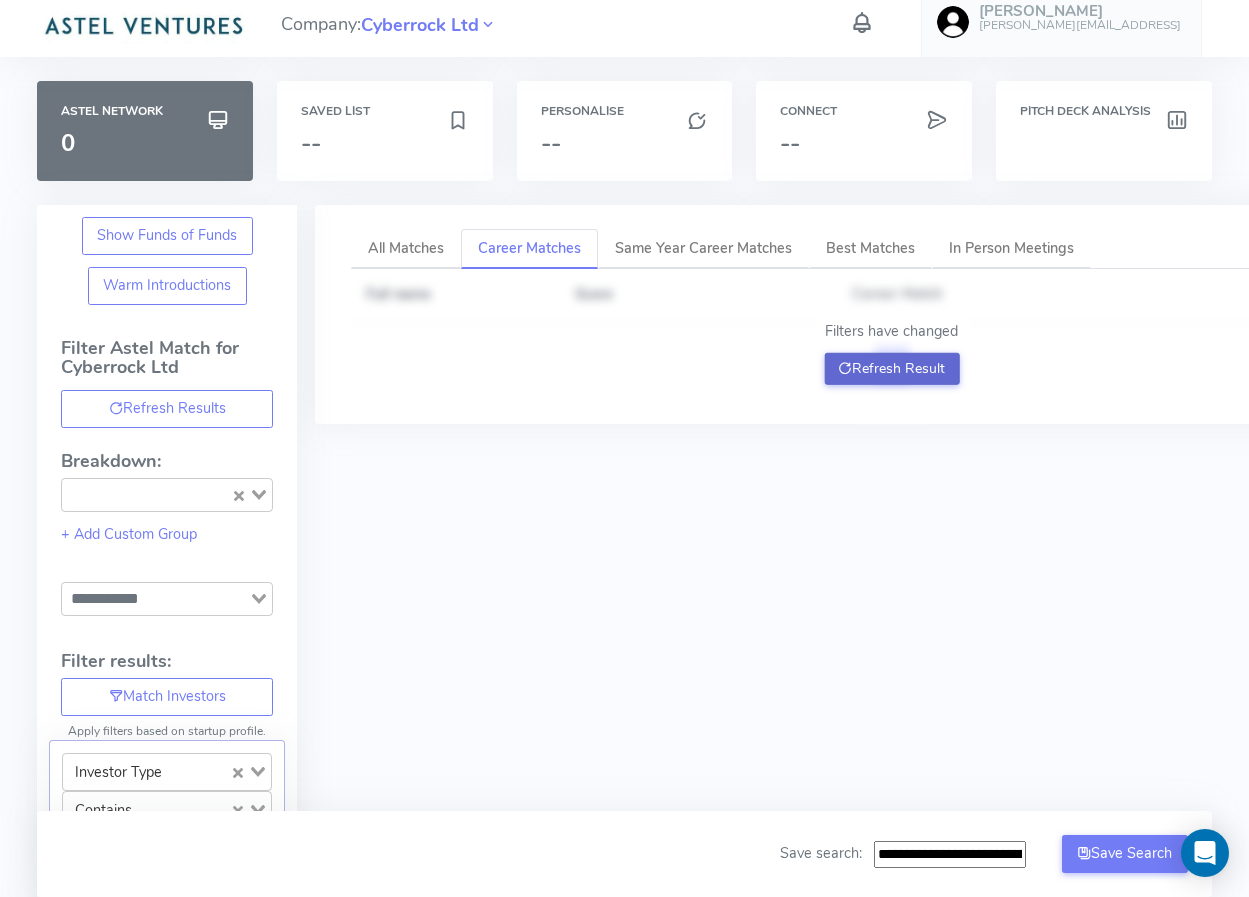 click on "Refresh Result" 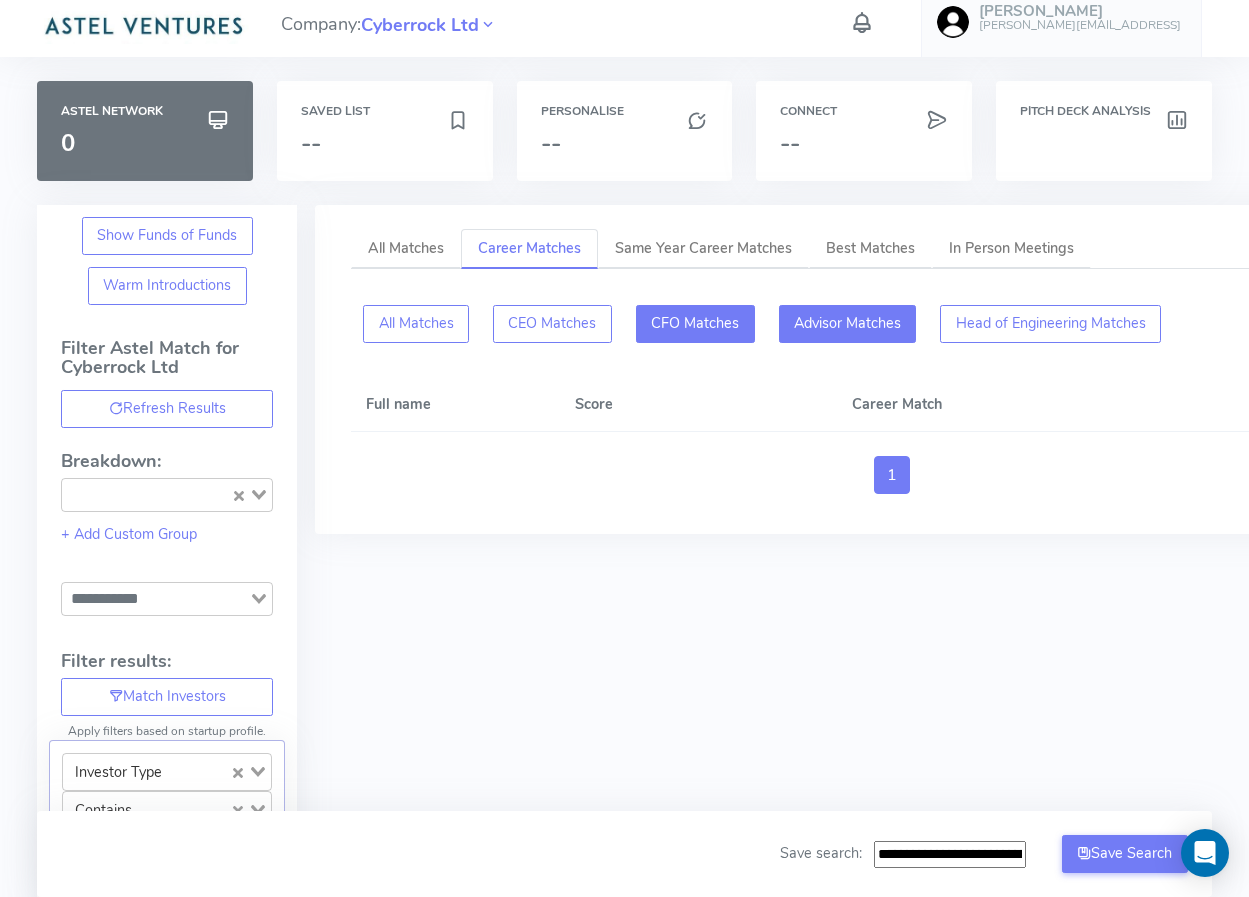 click on "Advisor Matches" 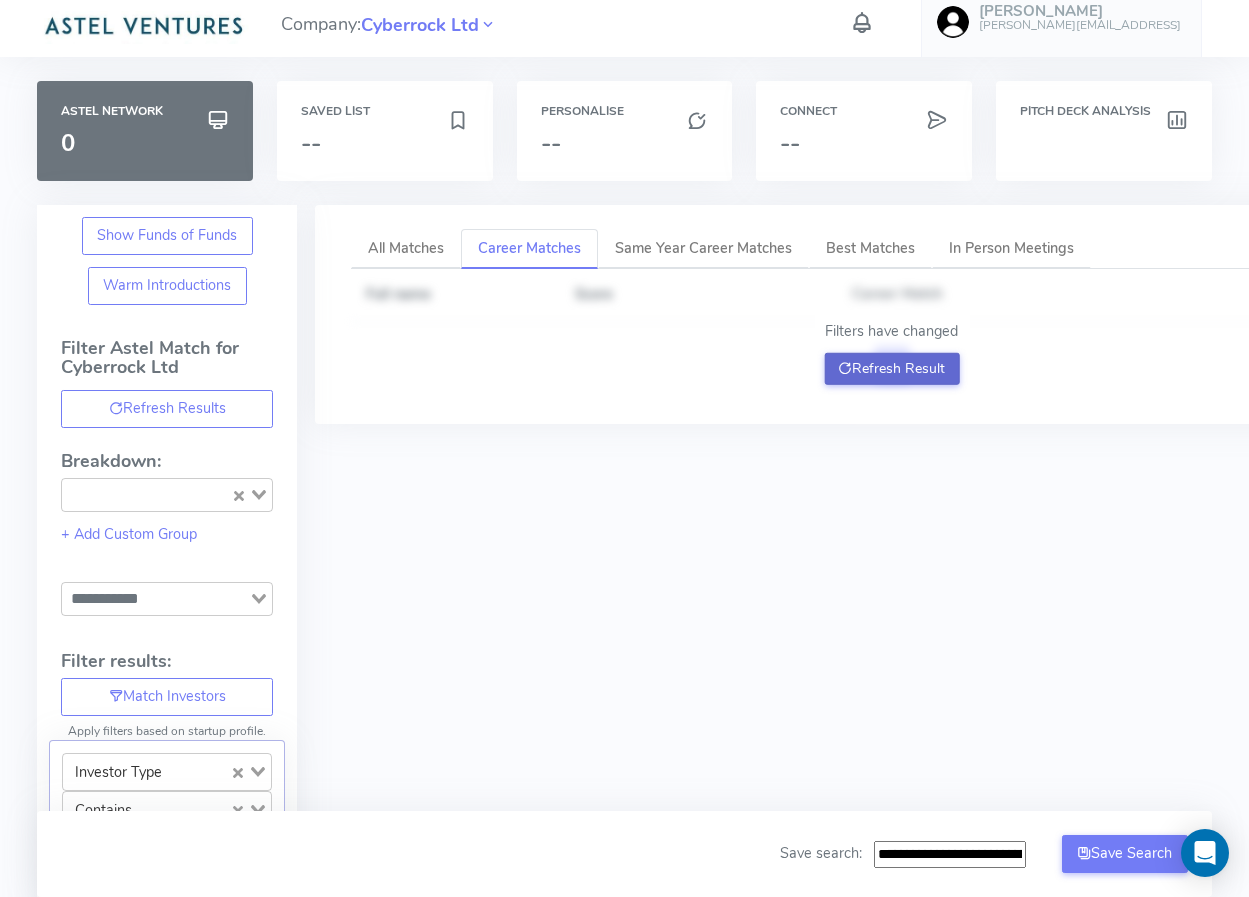 click on "Refresh Result" 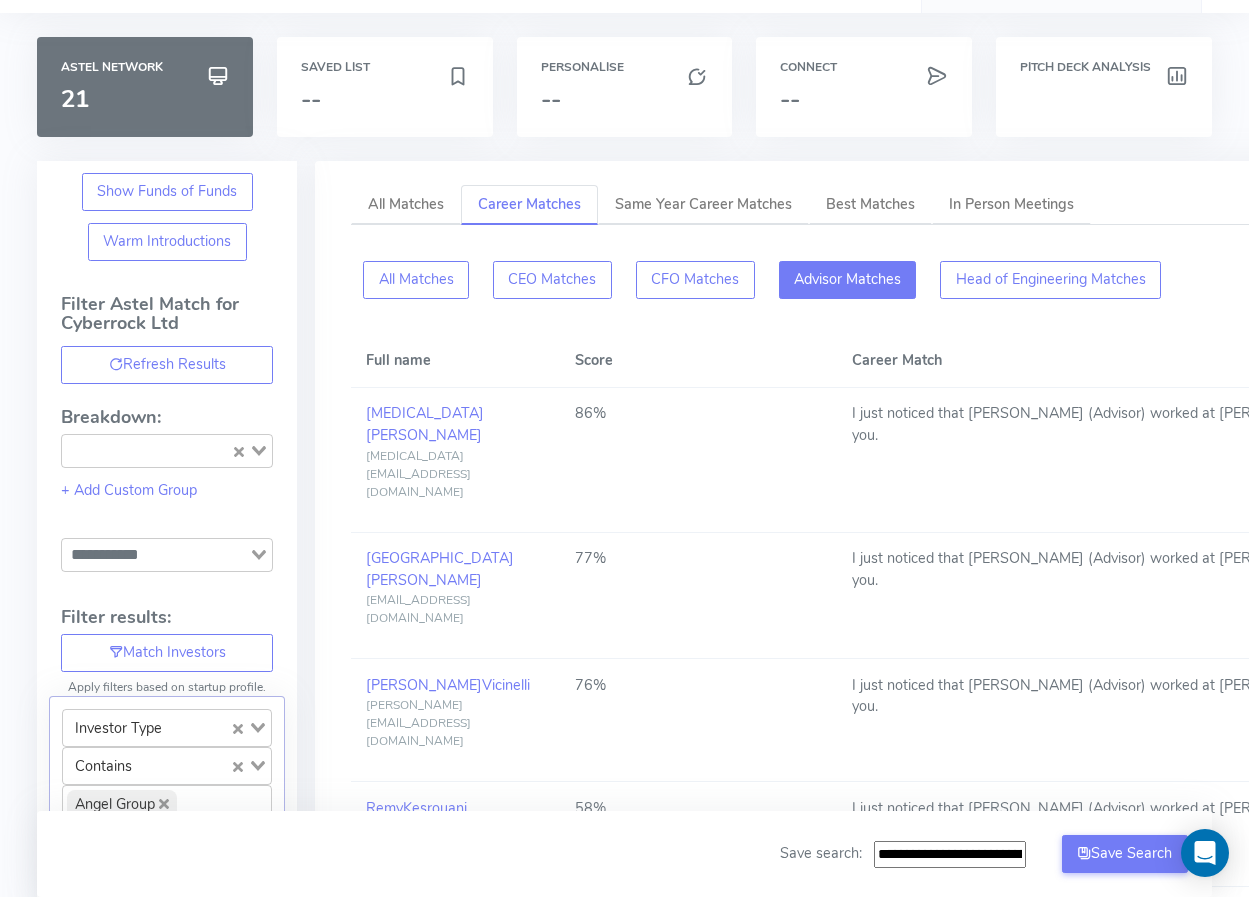 scroll, scrollTop: 0, scrollLeft: 0, axis: both 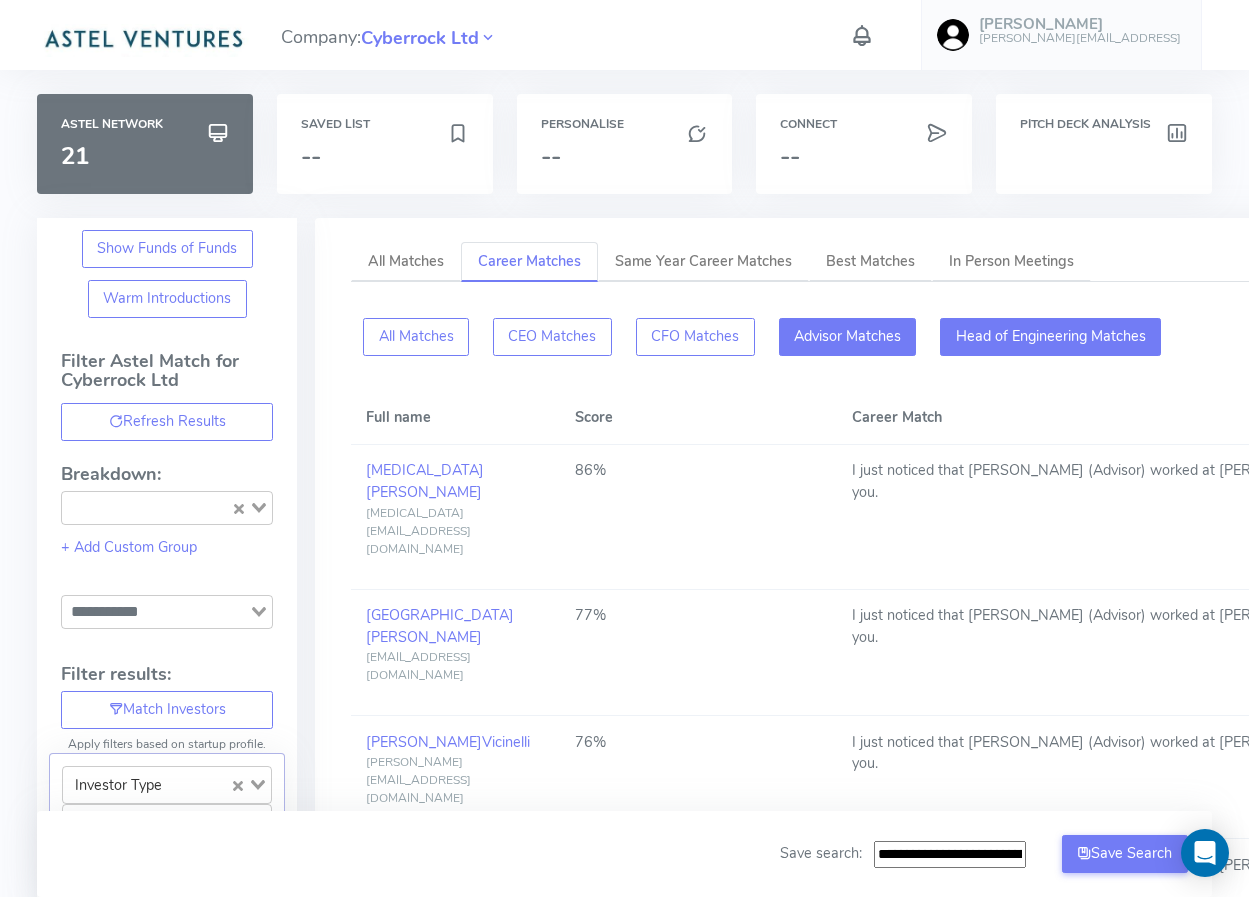 click on "Head of Engineering Matches" 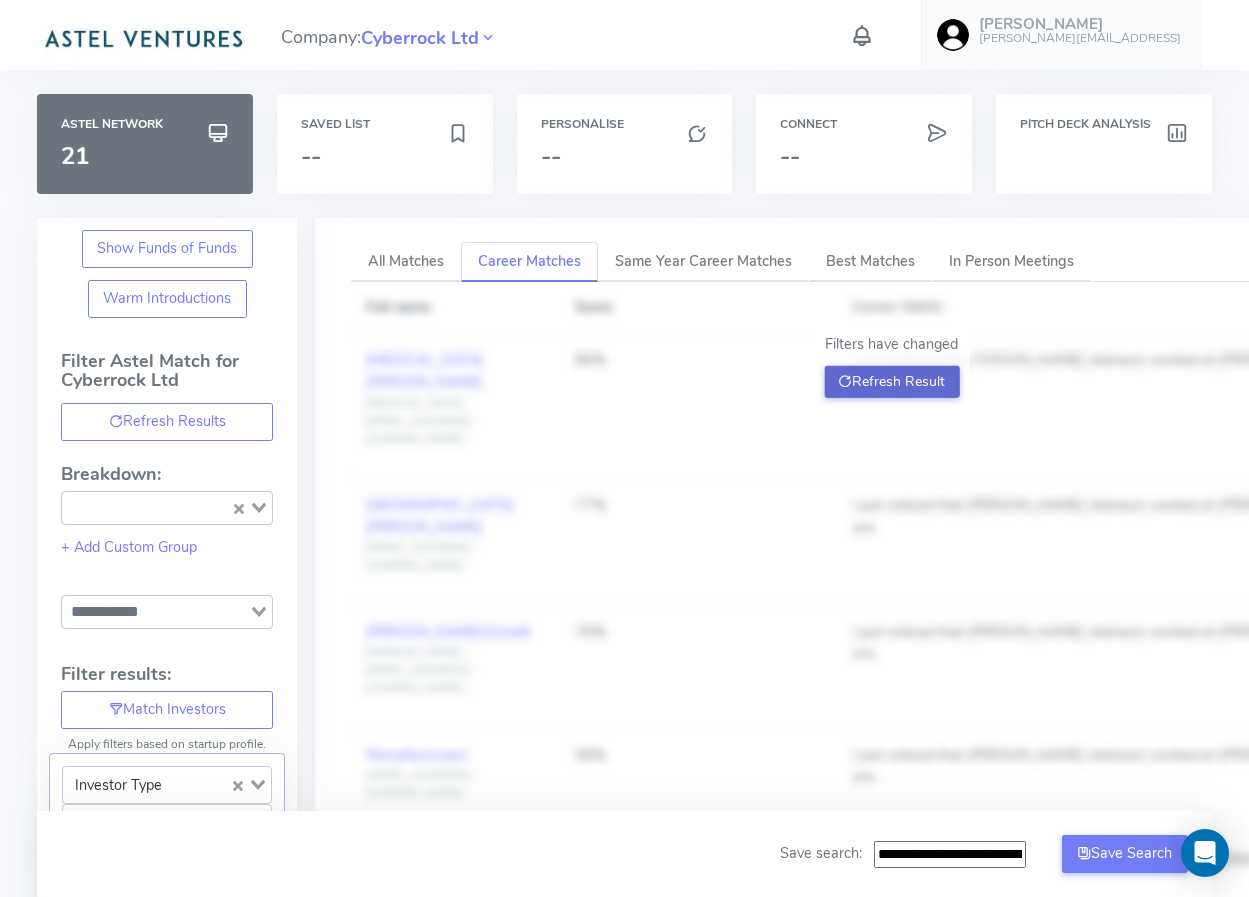 click on "Refresh Result" 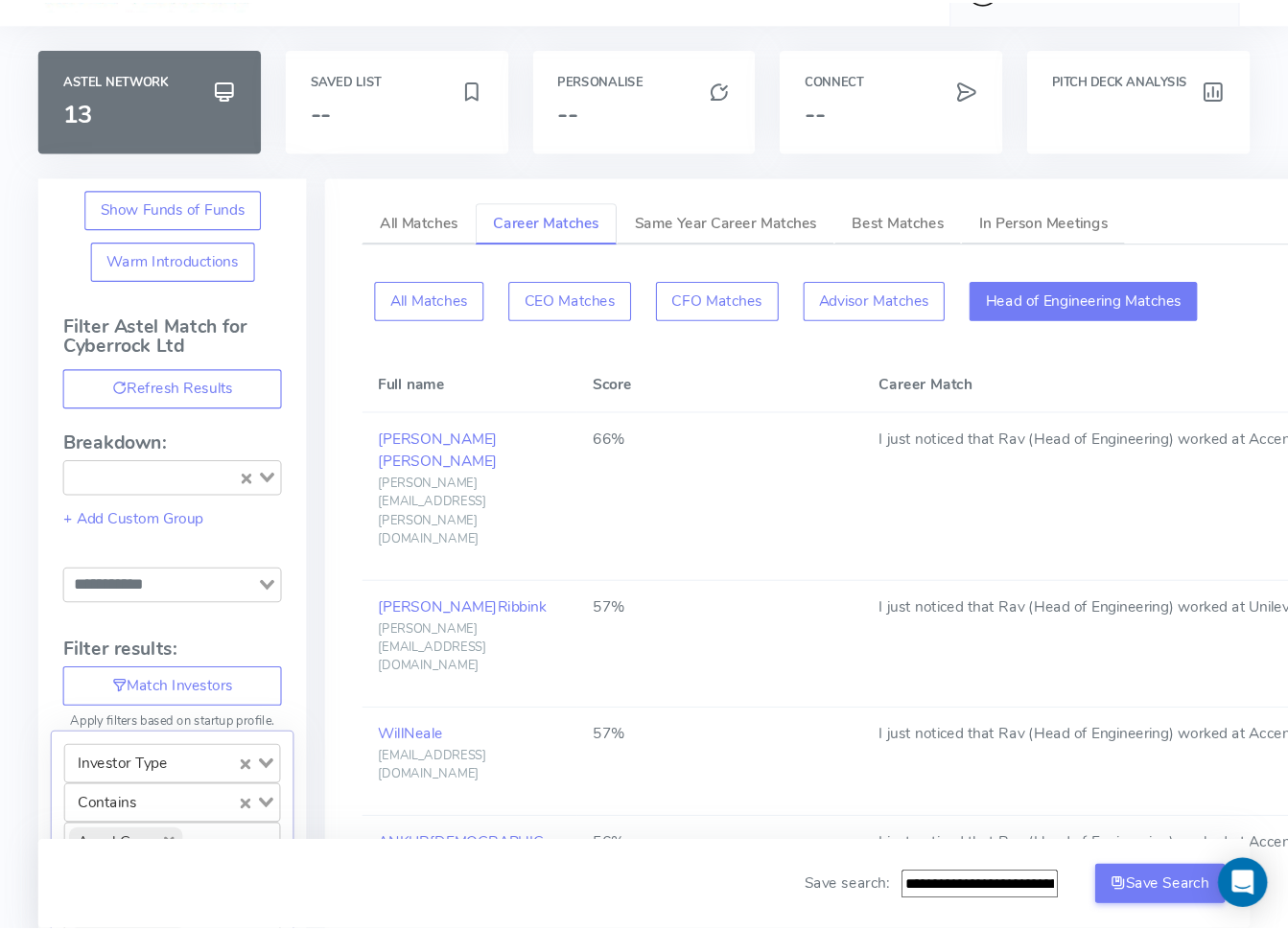 scroll, scrollTop: 0, scrollLeft: 0, axis: both 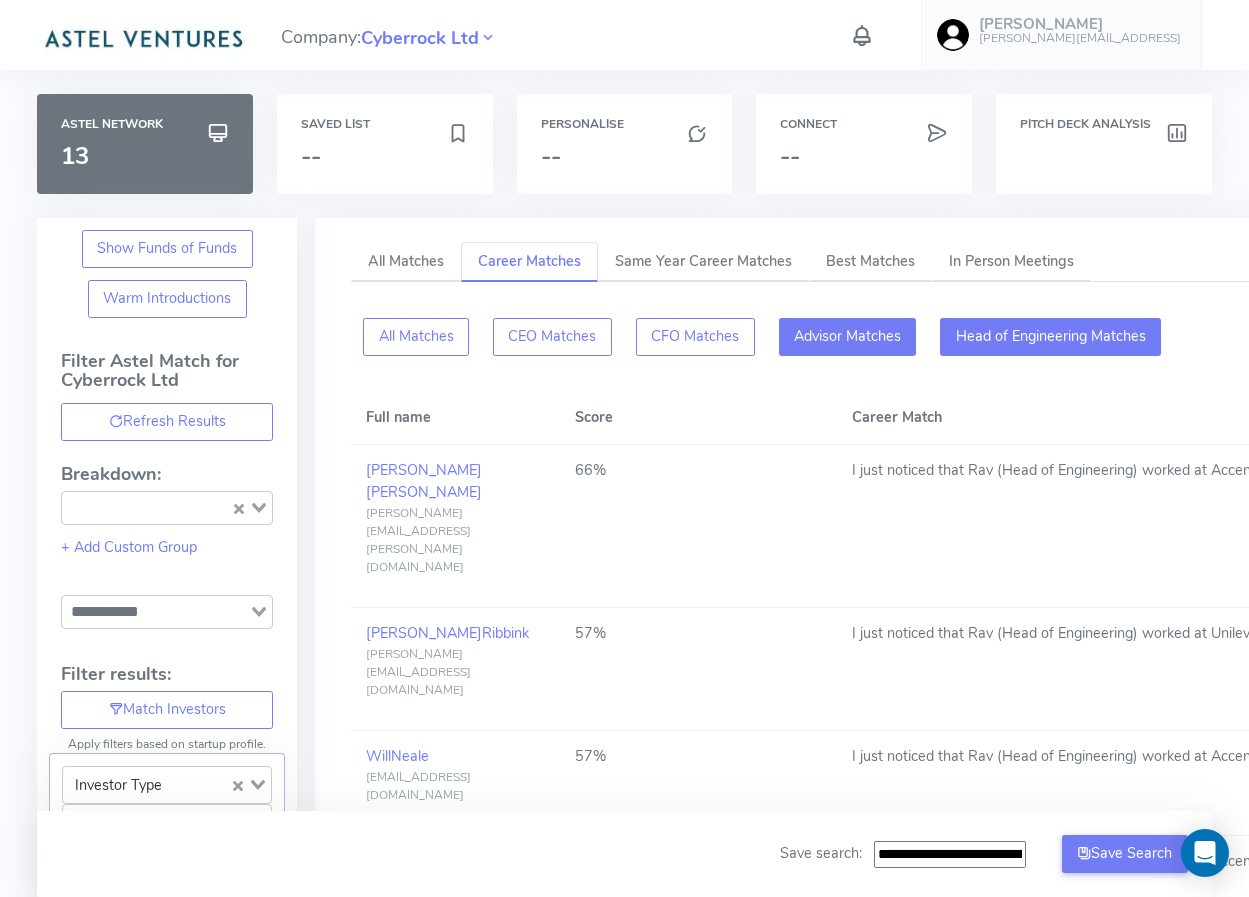 click on "Advisor Matches" 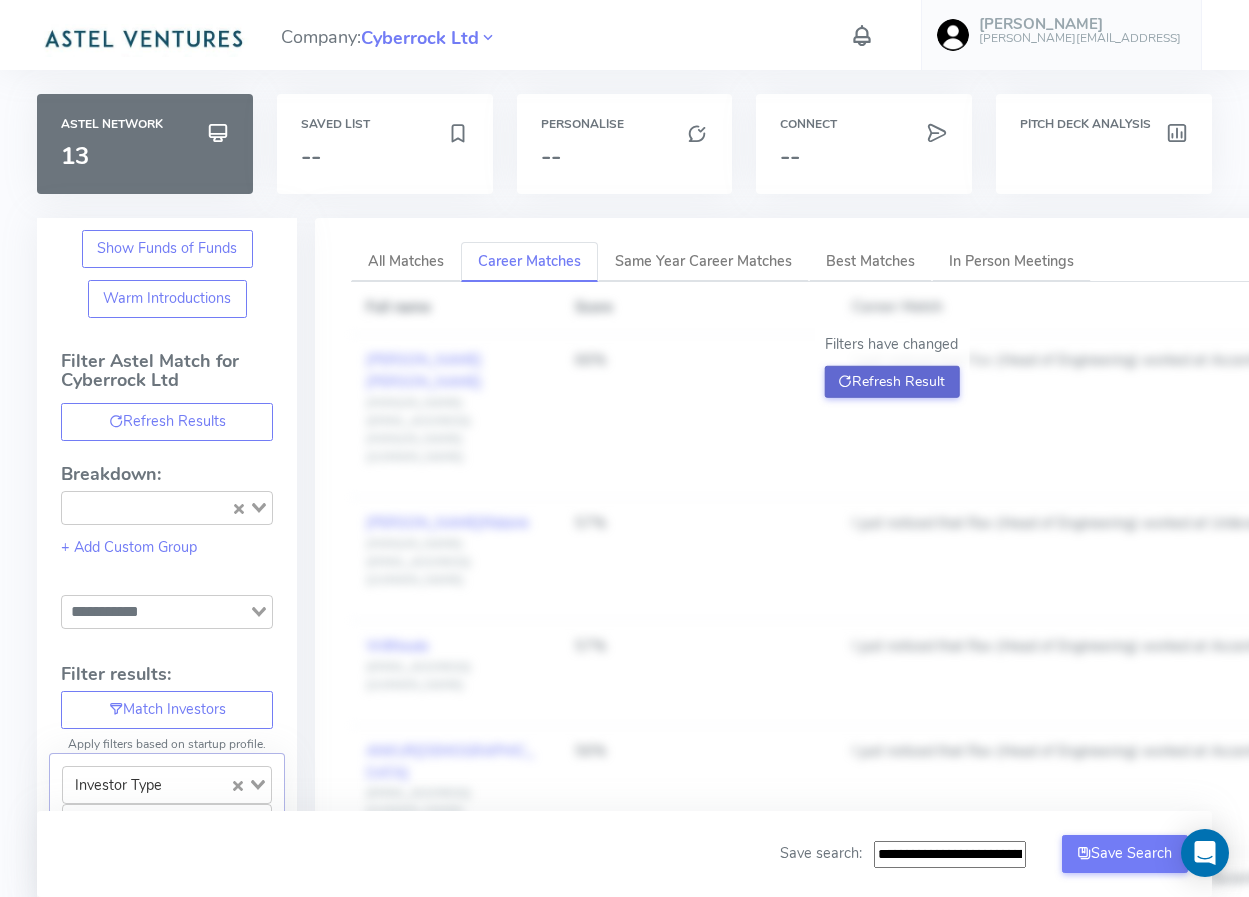 click on "Refresh Result" 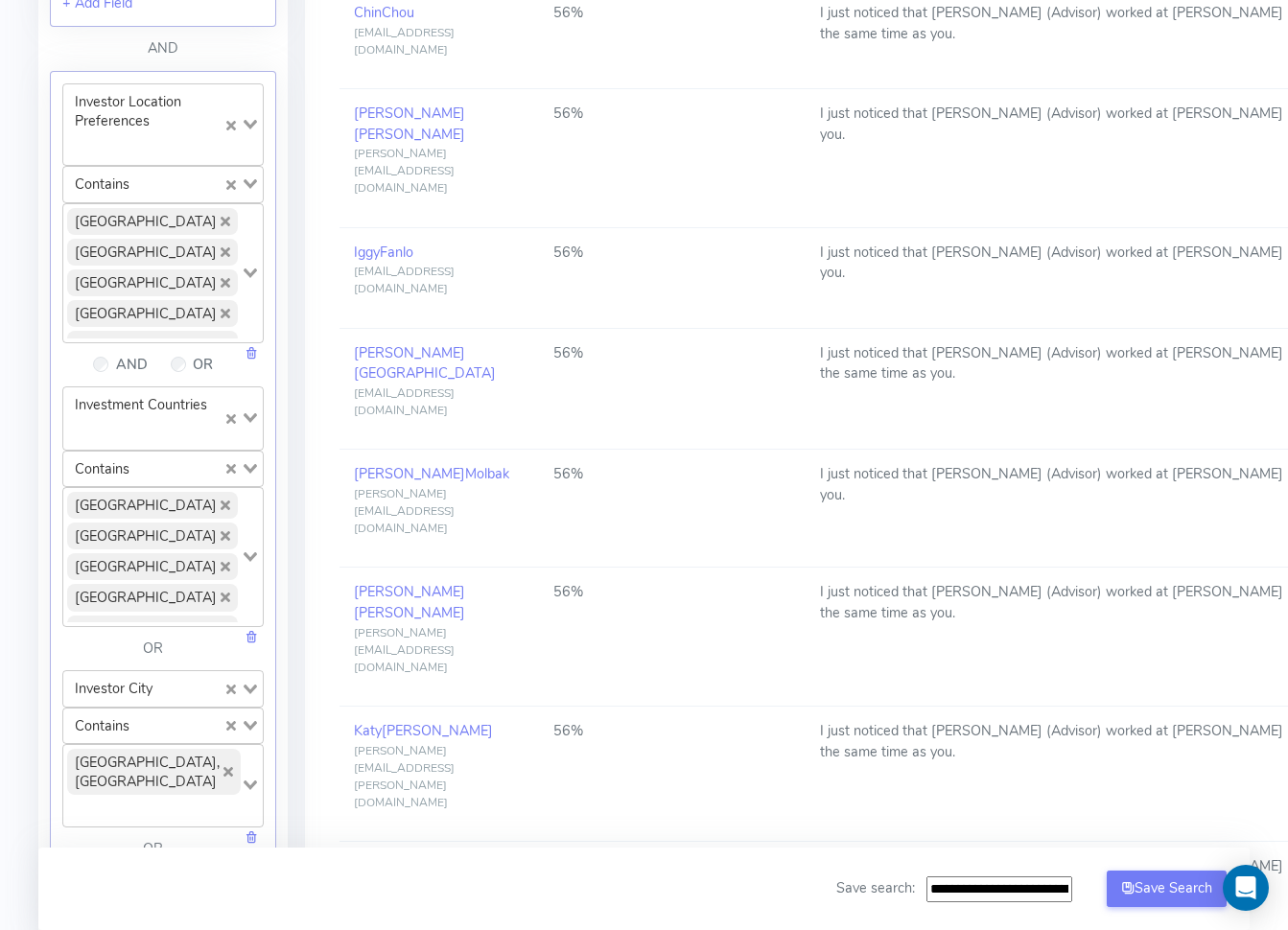 click on "2" at bounding box center (860, 1222) 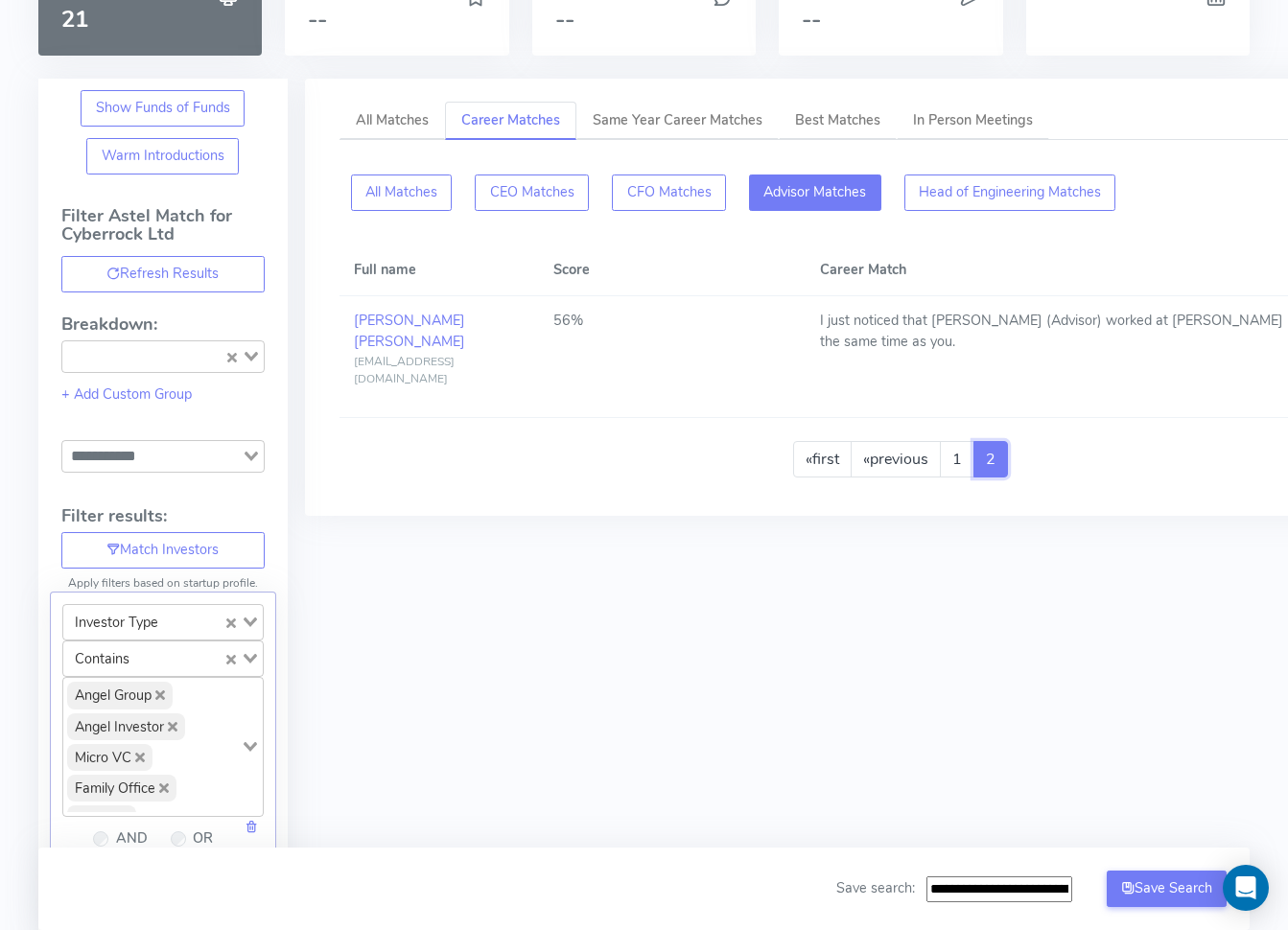 scroll, scrollTop: 96, scrollLeft: 0, axis: vertical 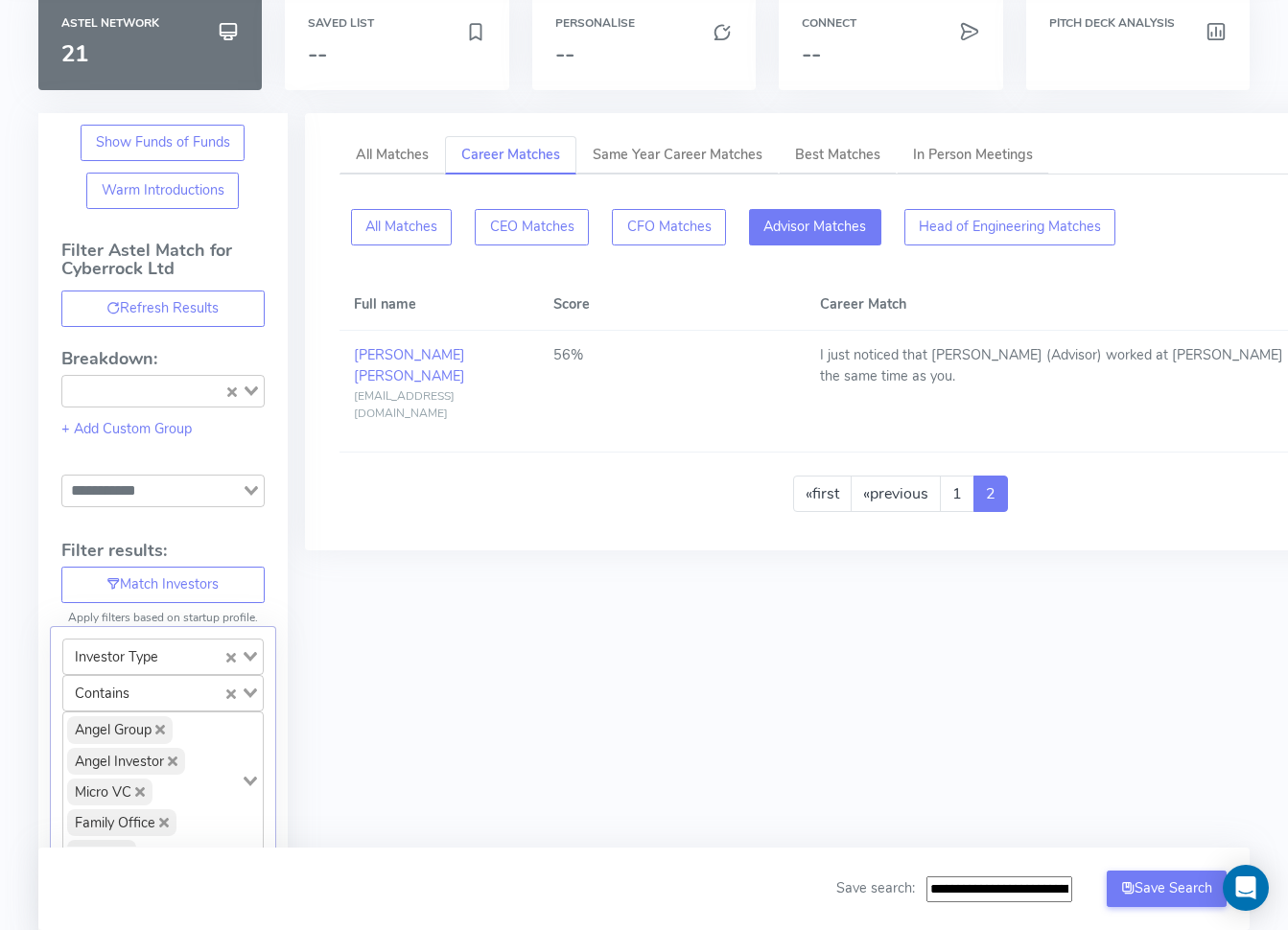 click on "Advisor Matches" 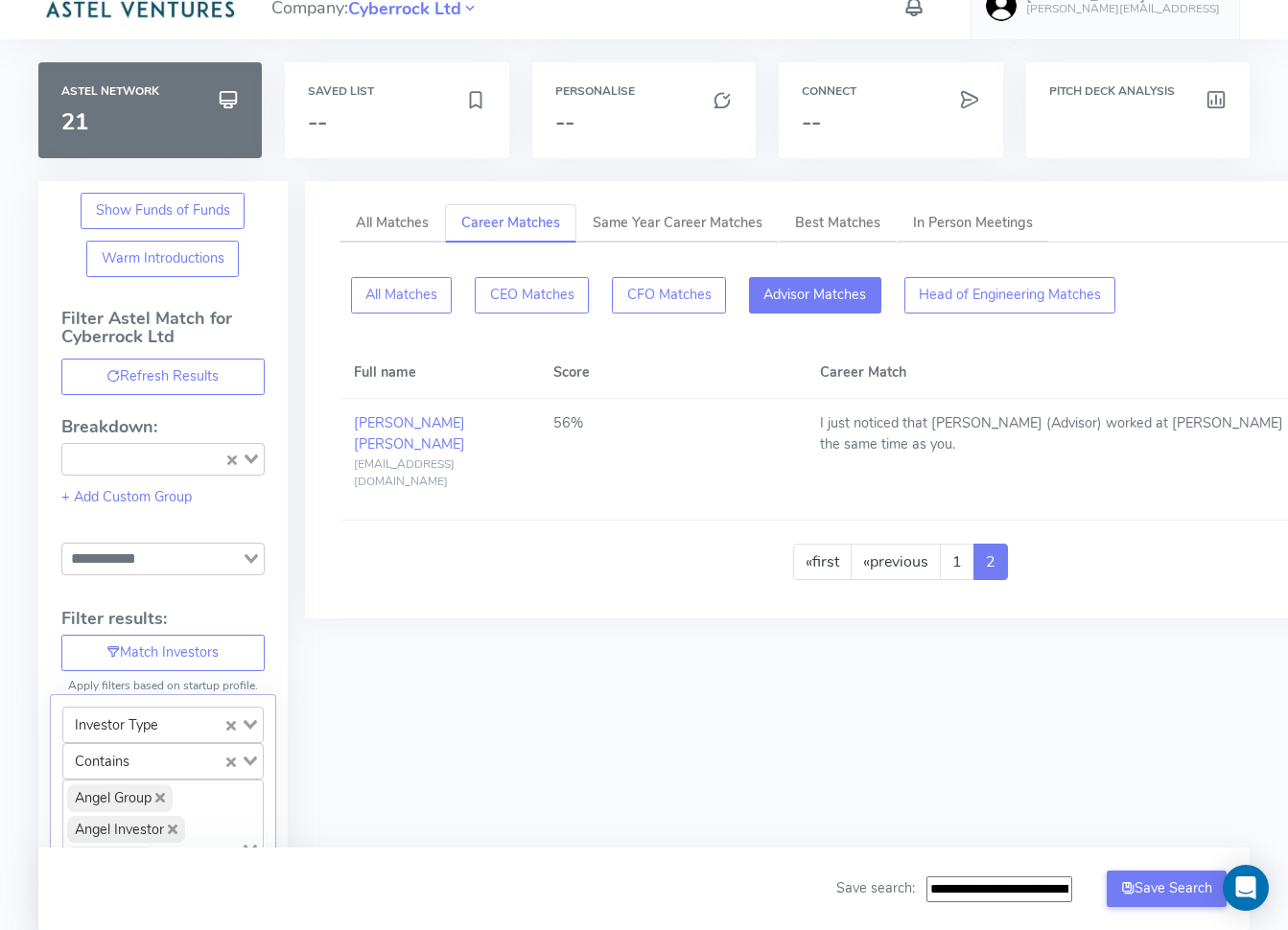 scroll, scrollTop: 33, scrollLeft: 0, axis: vertical 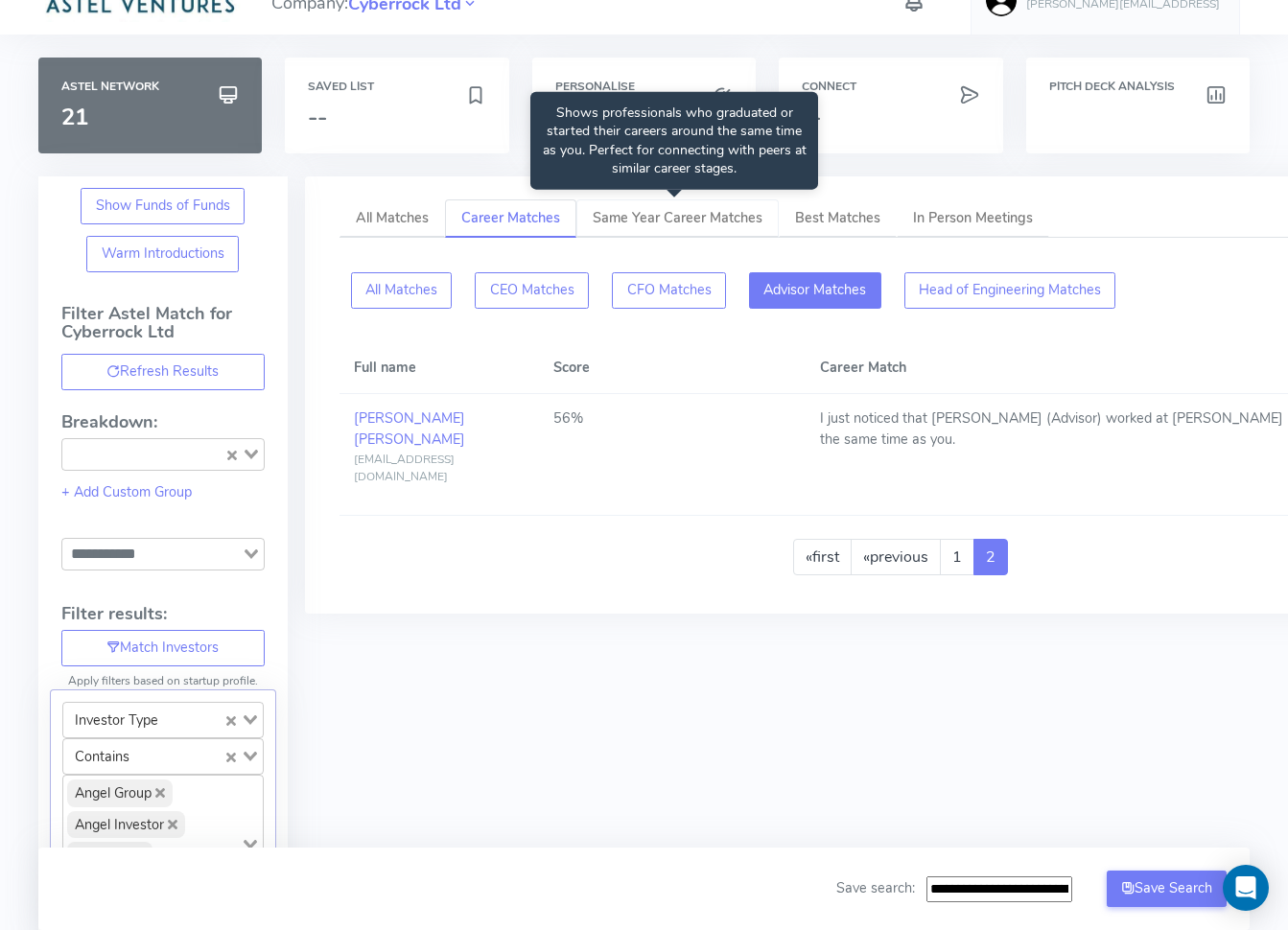click on "Same Year Career Matches" at bounding box center (677, 218) 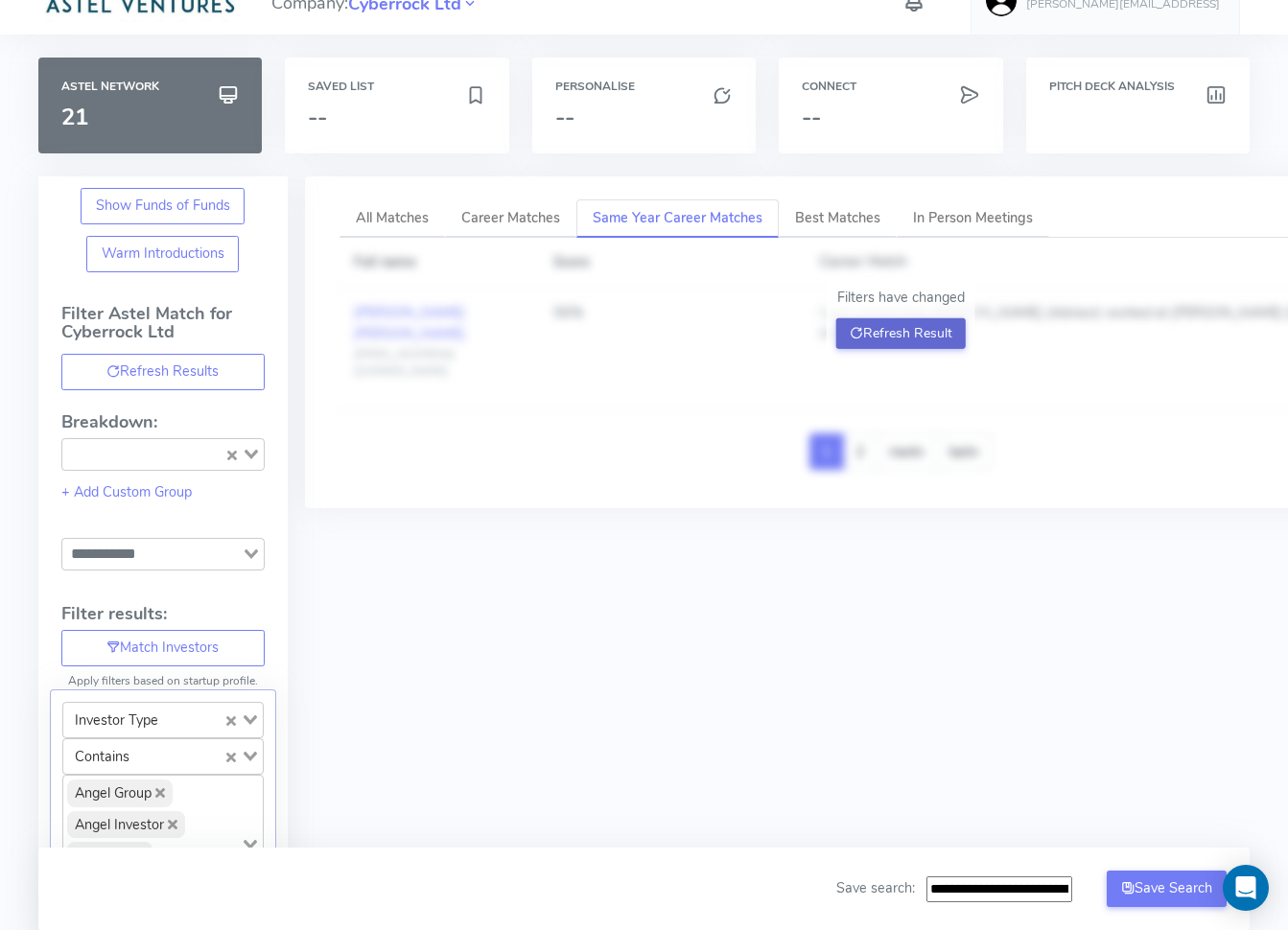drag, startPoint x: 900, startPoint y: 334, endPoint x: 861, endPoint y: 344, distance: 40.261644 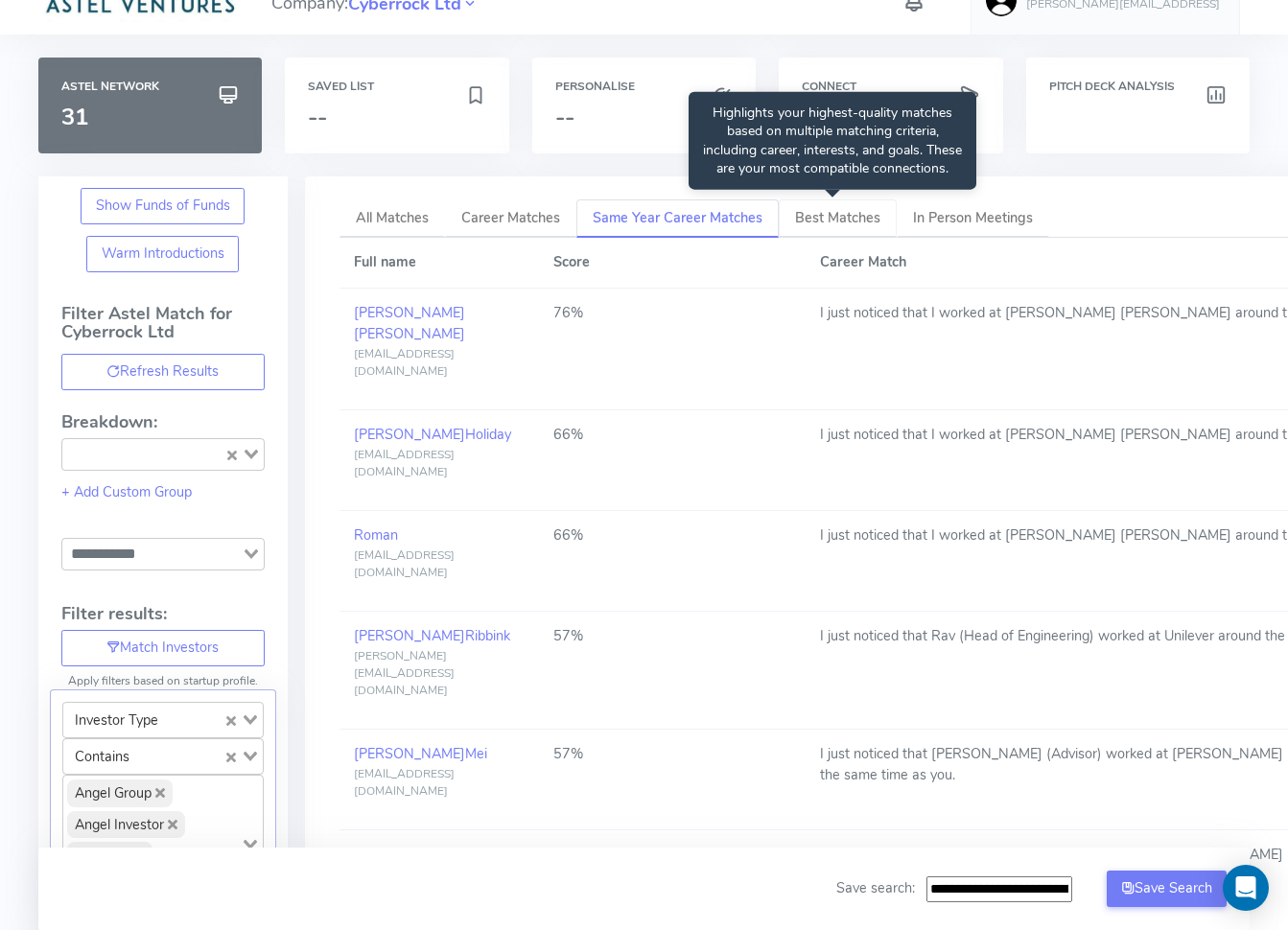 click on "Best Matches" at bounding box center (837, 218) 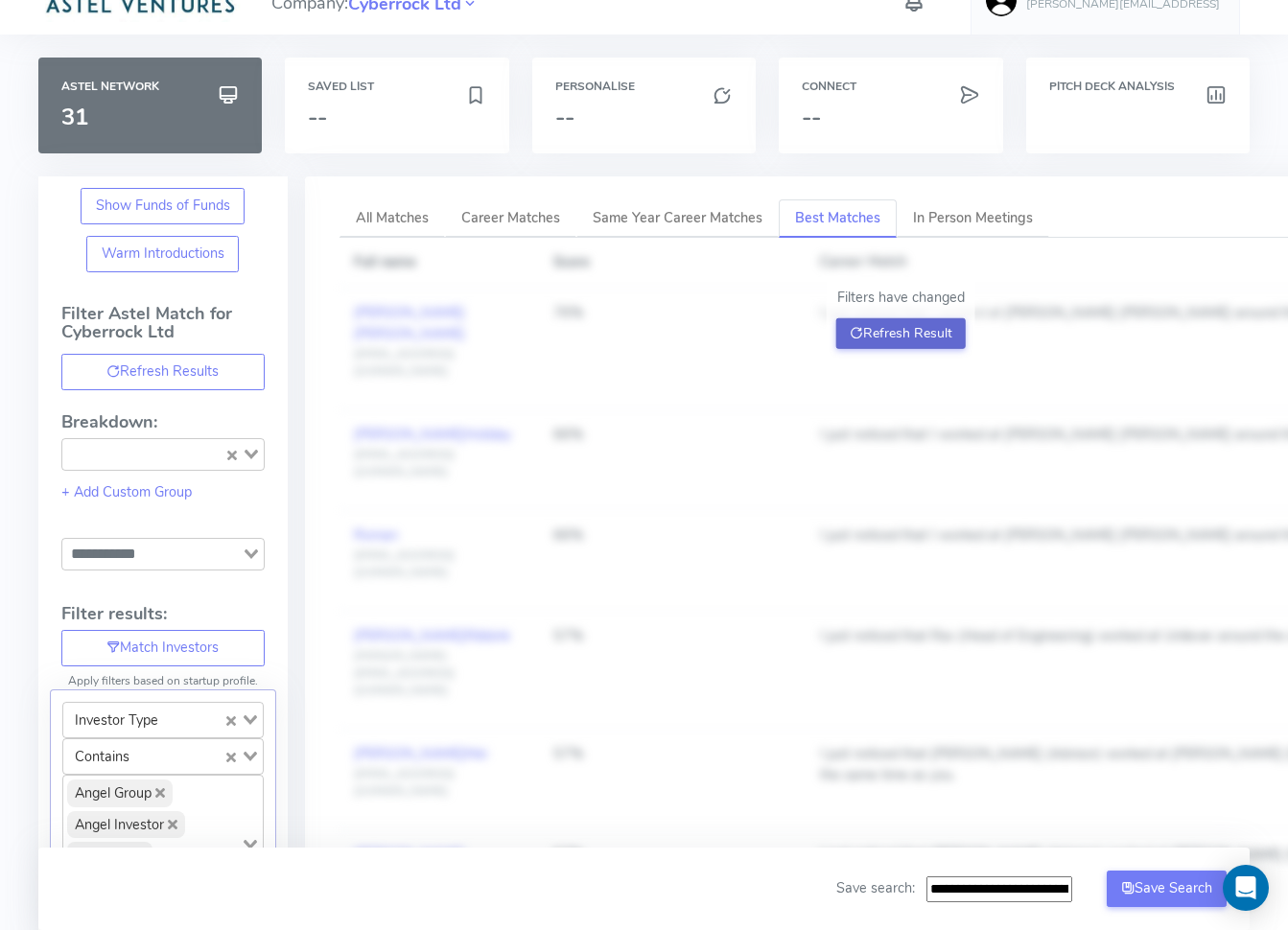 click on "Refresh Result" 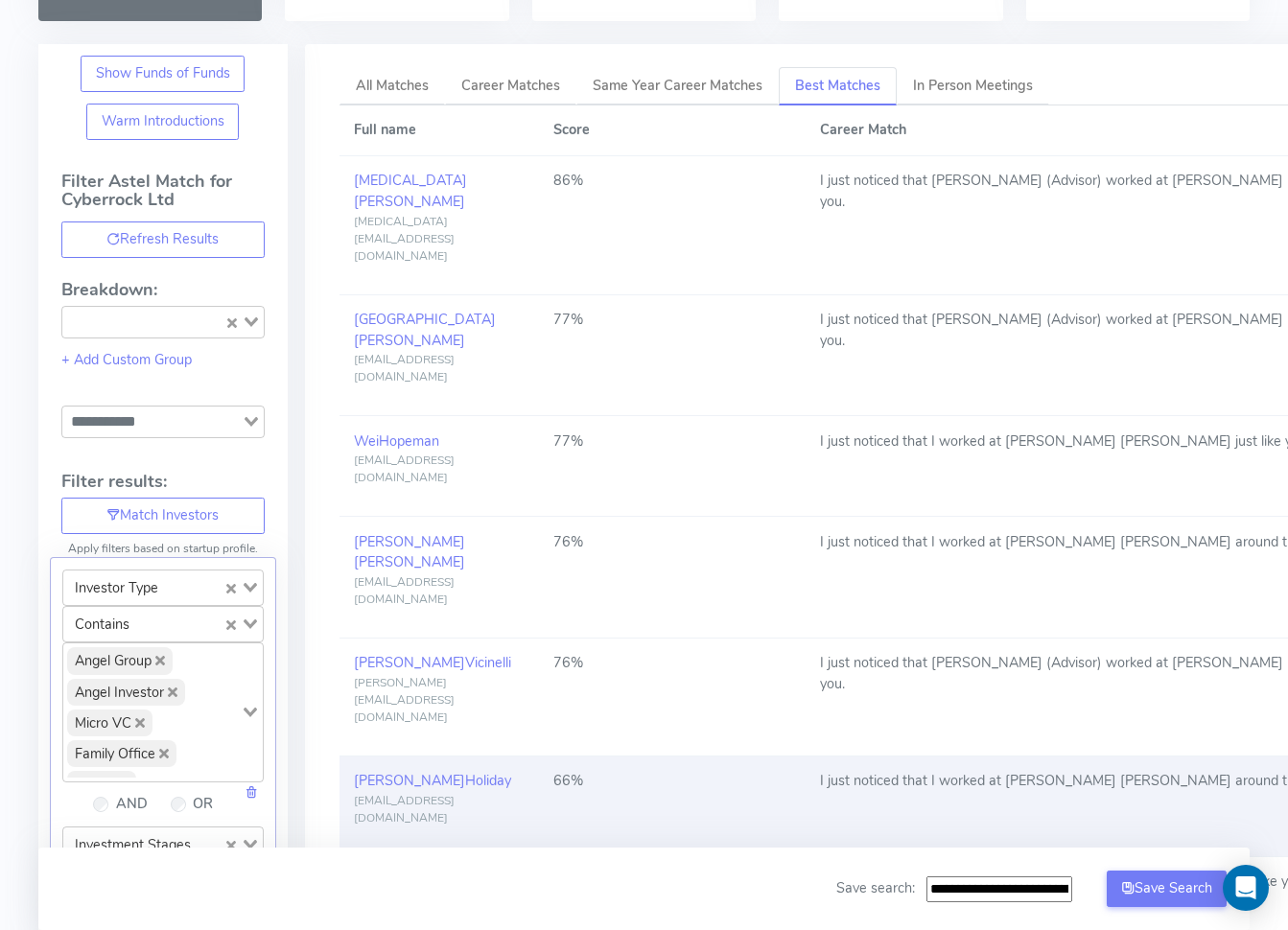 scroll, scrollTop: 0, scrollLeft: 0, axis: both 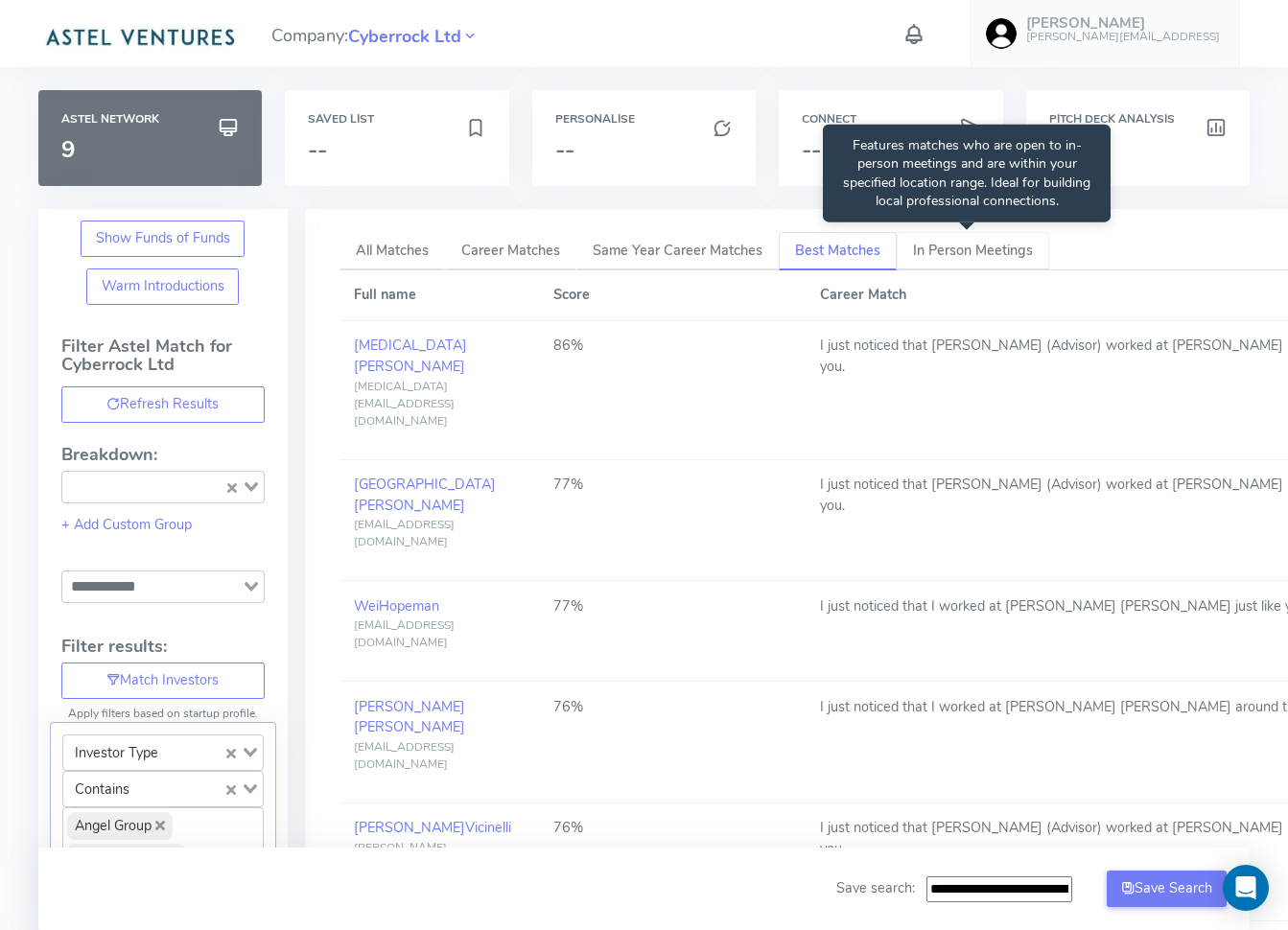 click on "In Person Meetings" at bounding box center (972, 250) 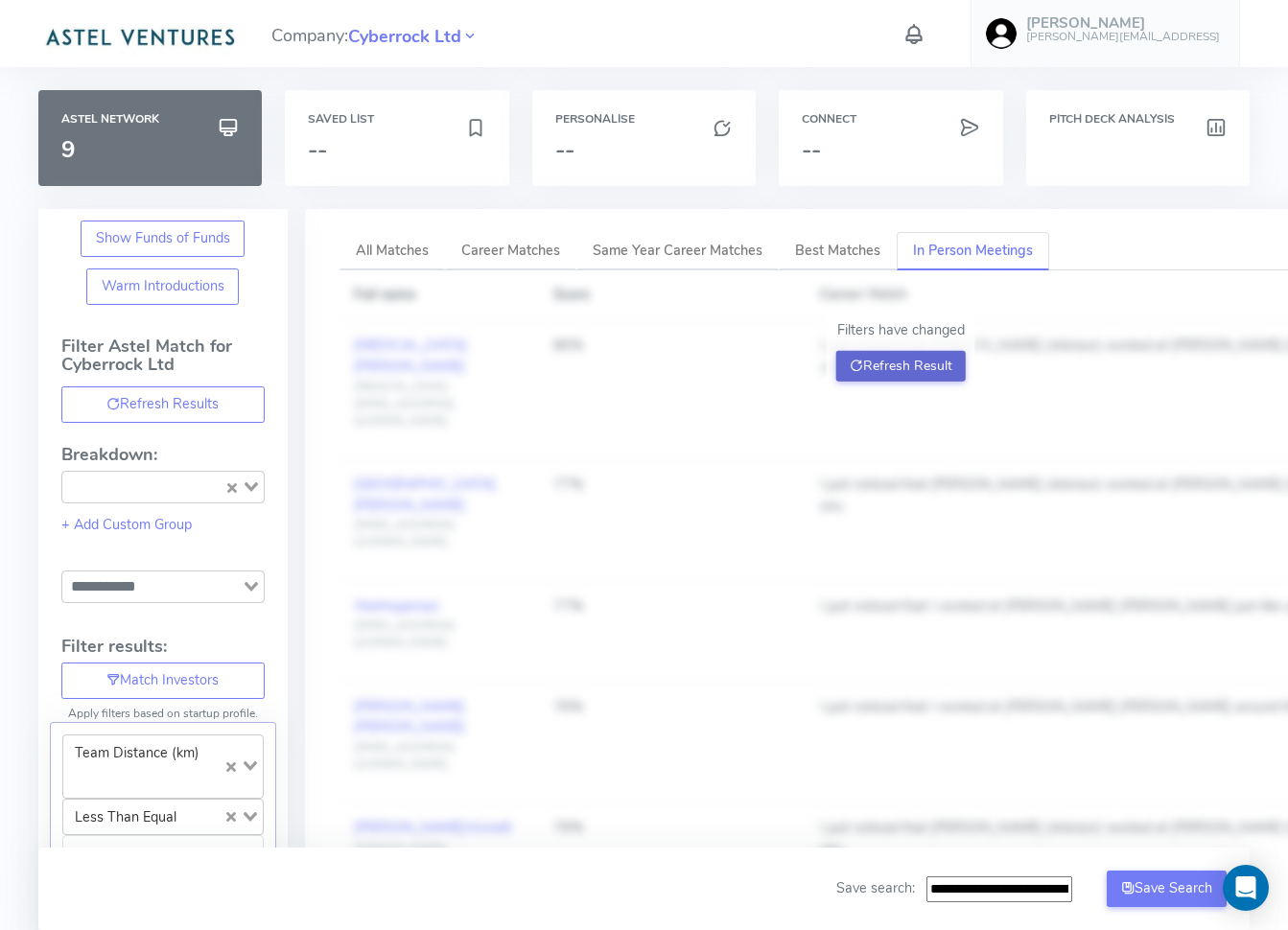 click on "Refresh Result" 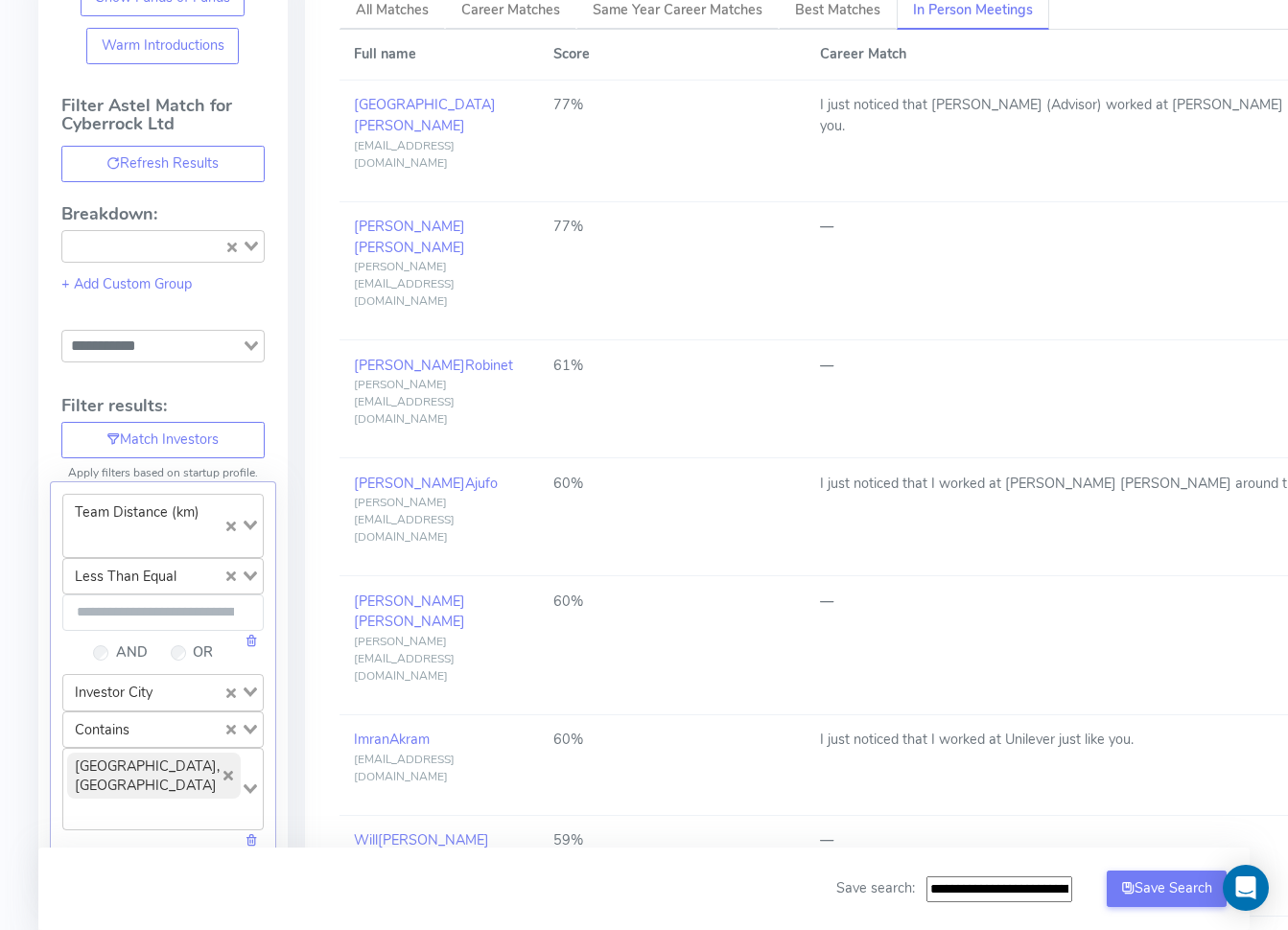 scroll, scrollTop: 0, scrollLeft: 0, axis: both 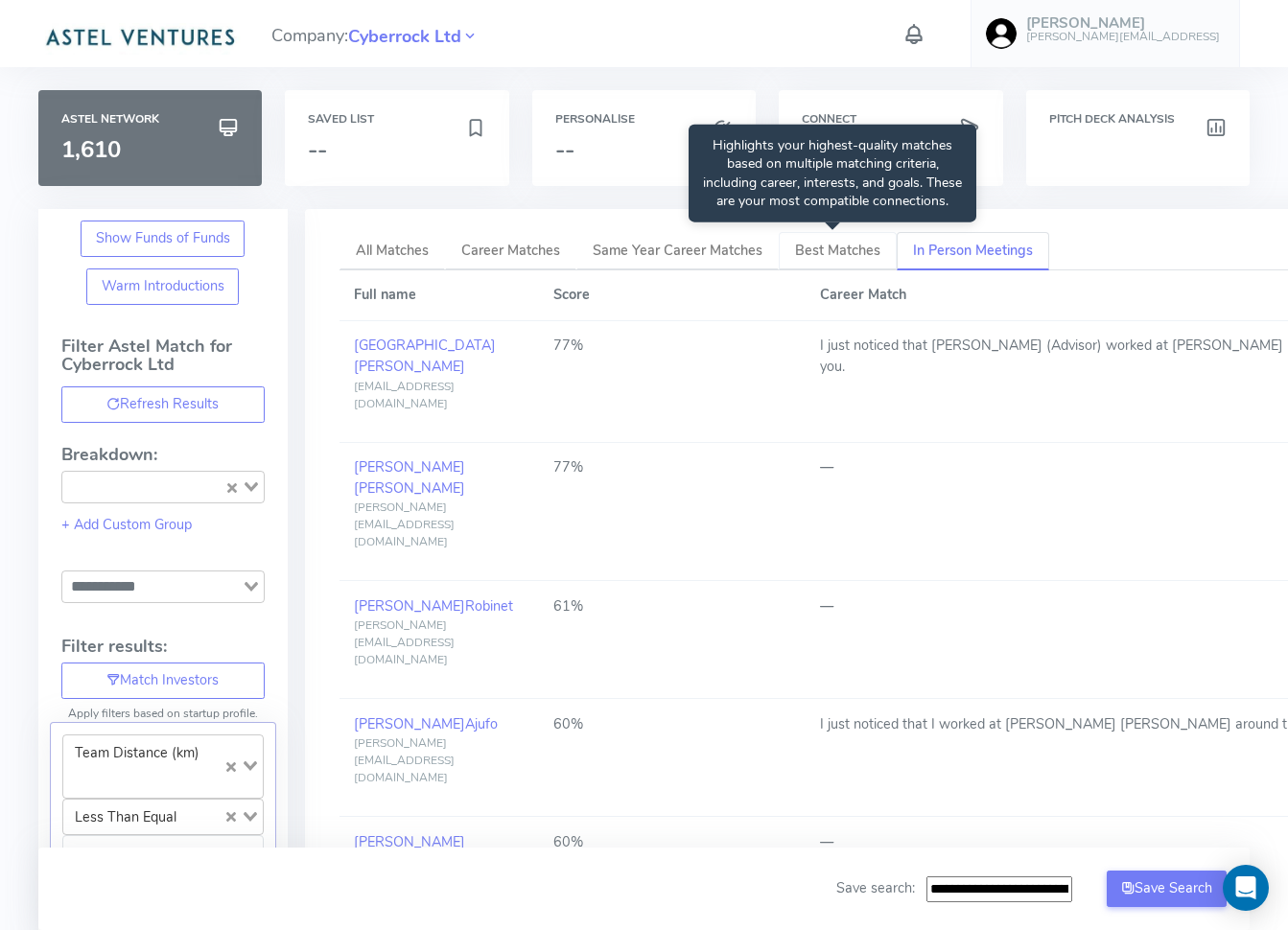 click on "Best Matches" at bounding box center (837, 250) 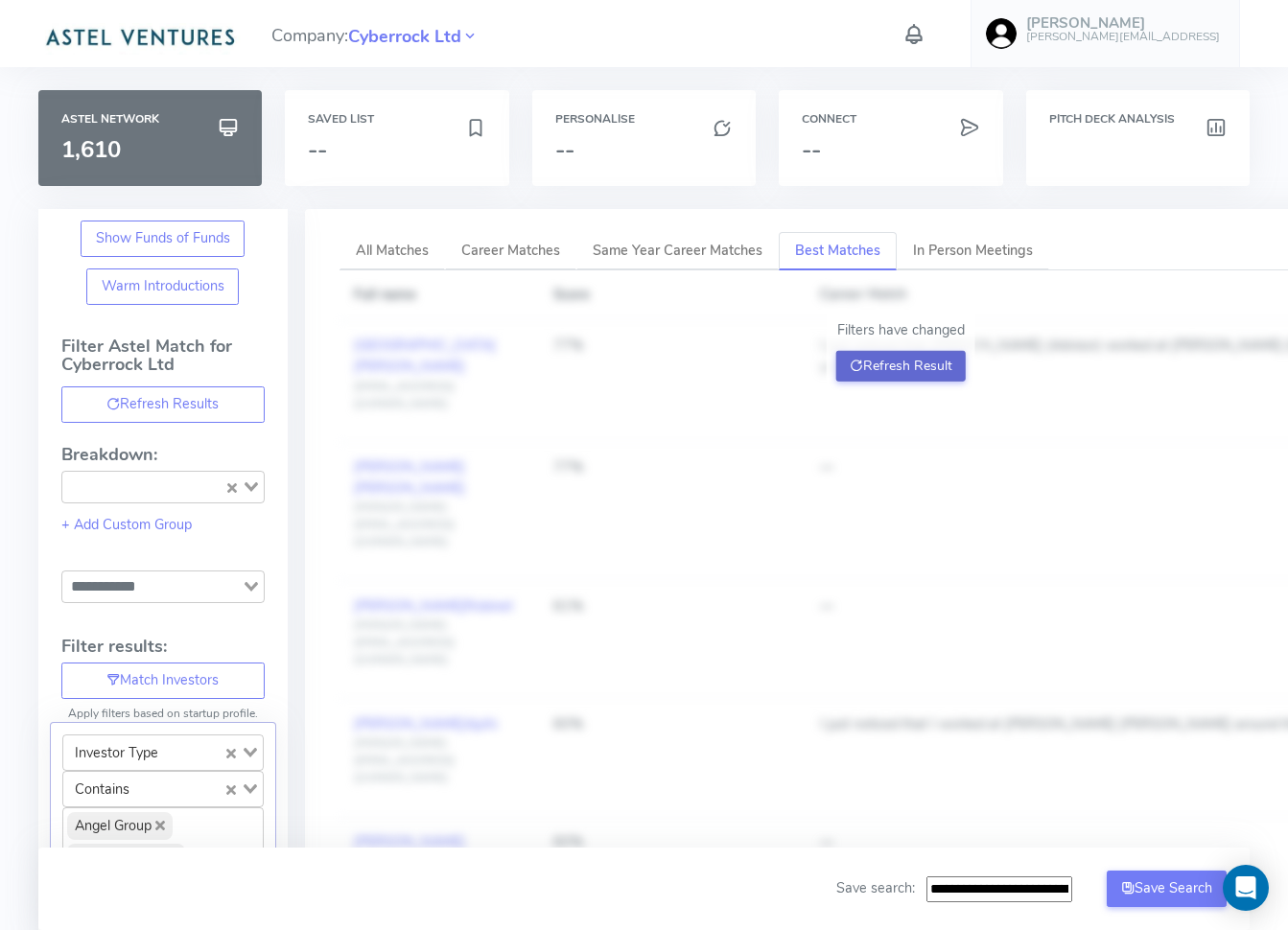 click on "Refresh Result" 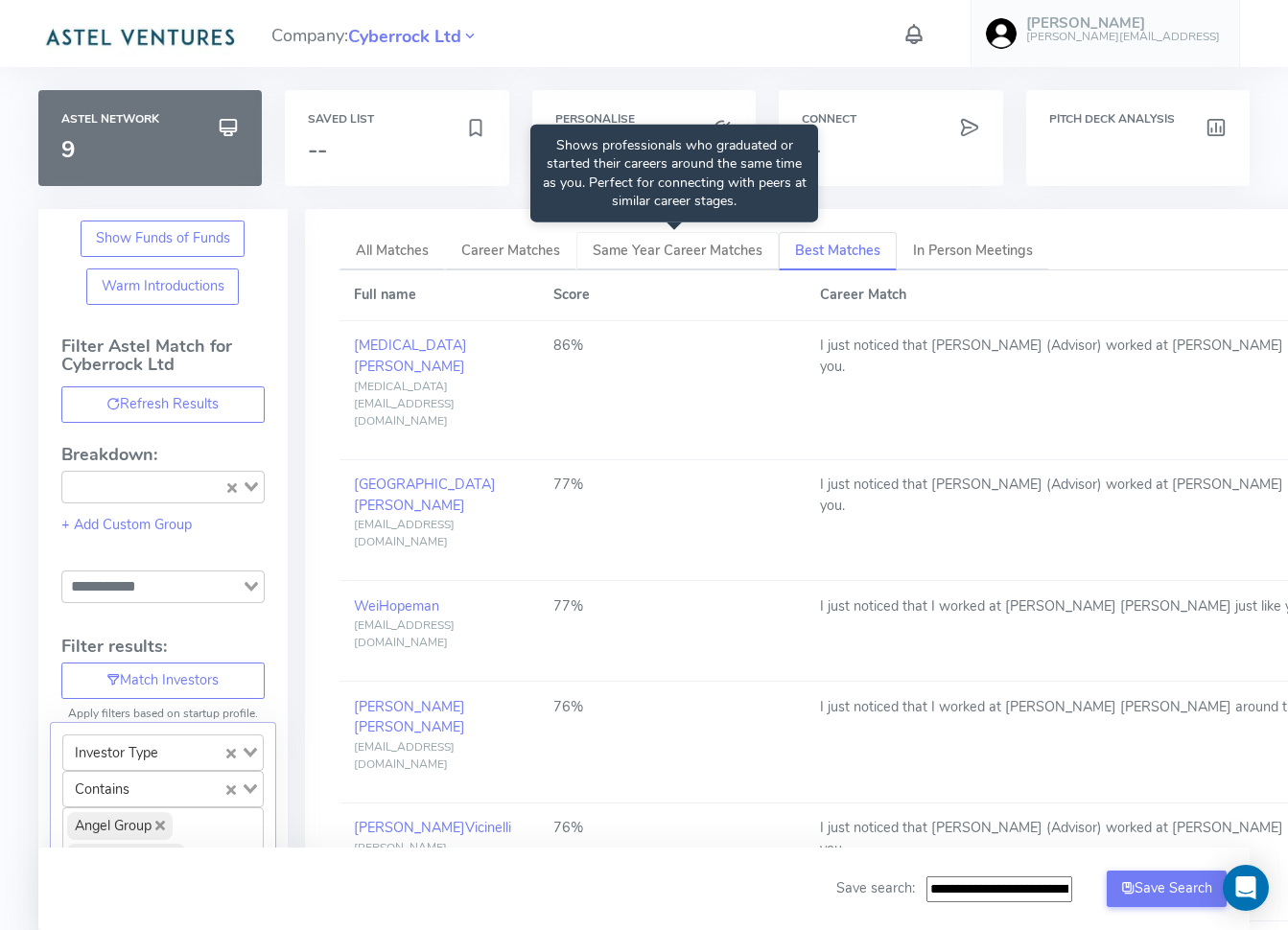 click on "Same Year Career Matches" at bounding box center [677, 250] 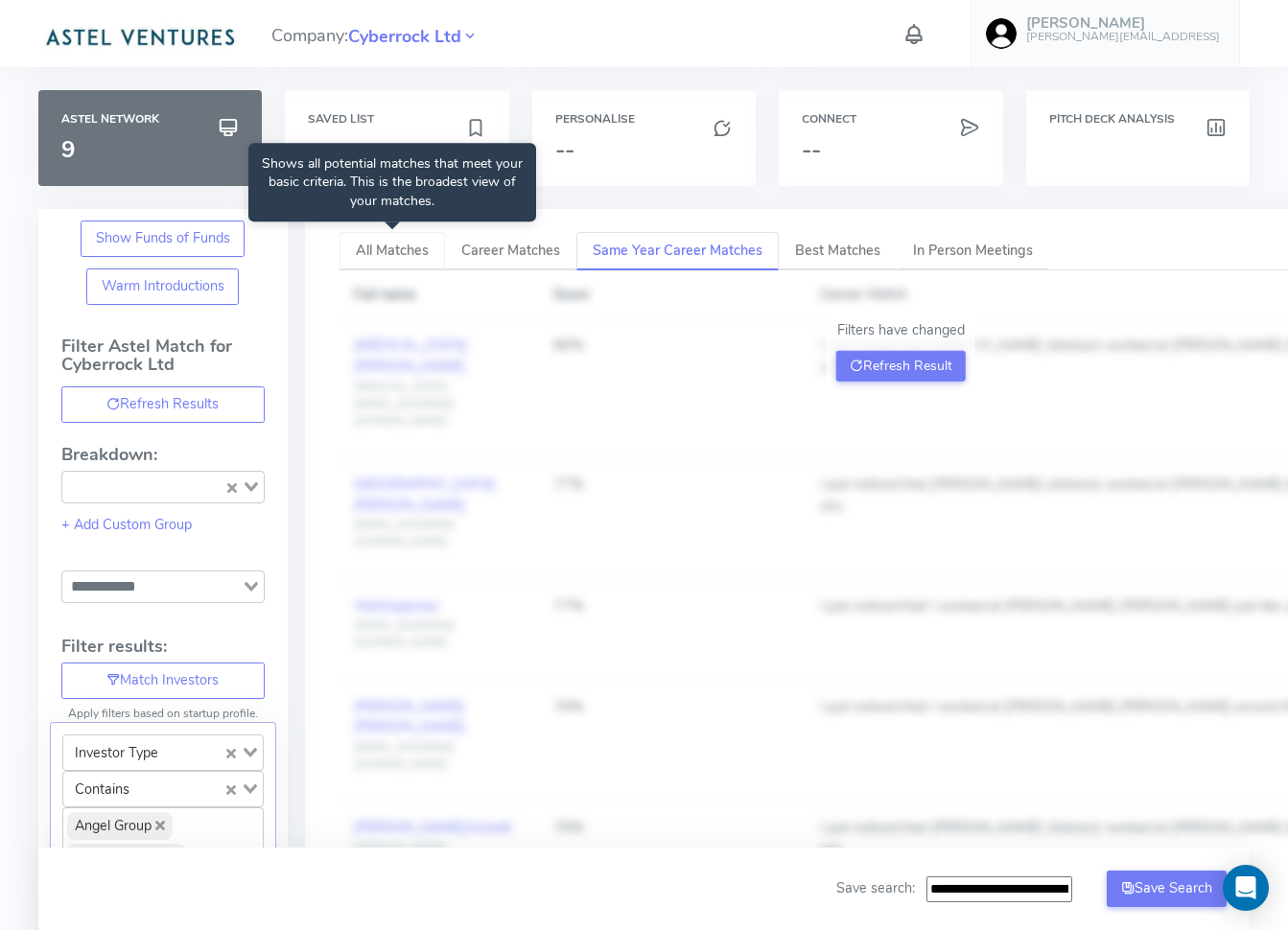 click on "All Matches" at bounding box center [392, 250] 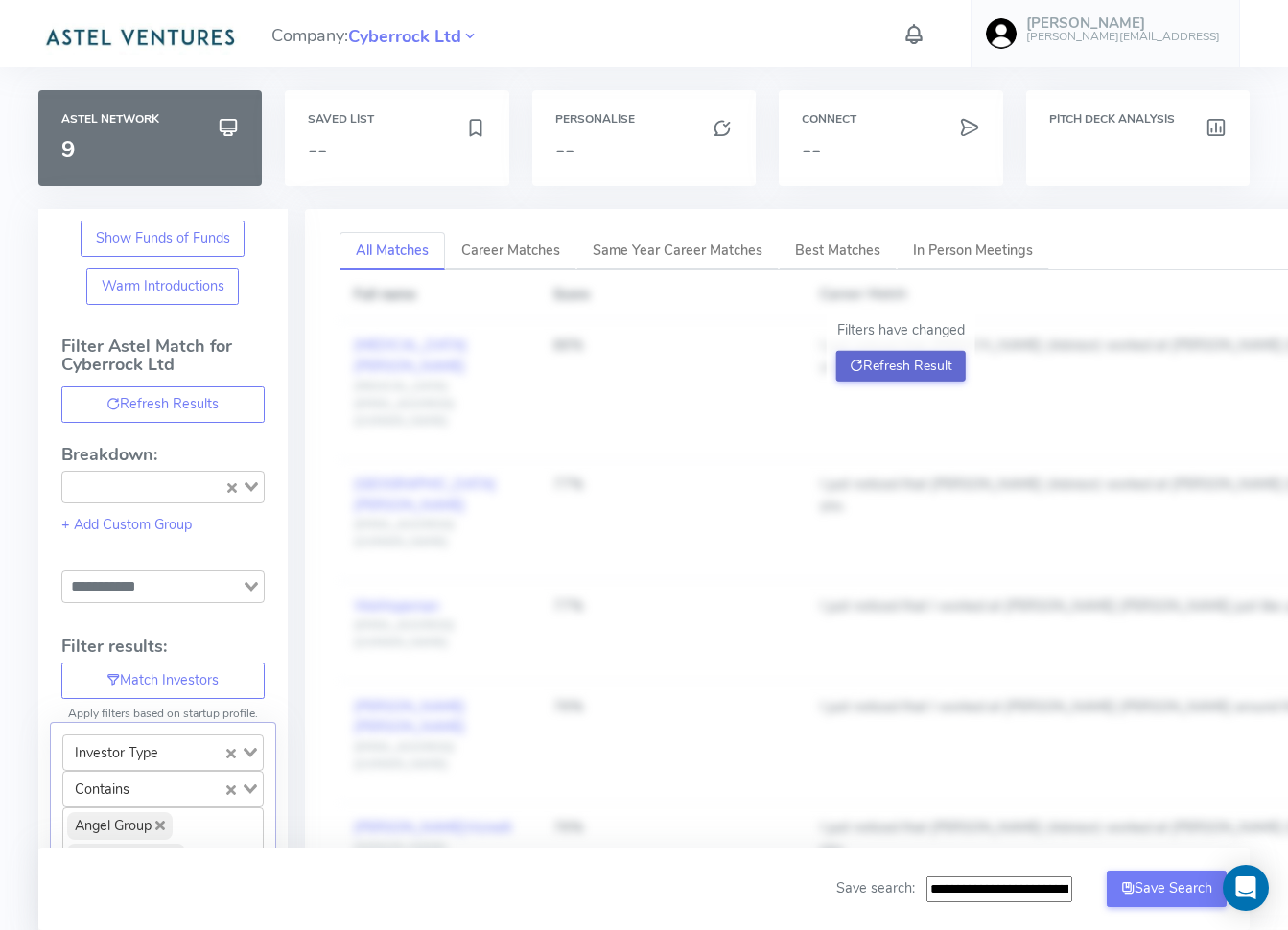 click on "Refresh Result" 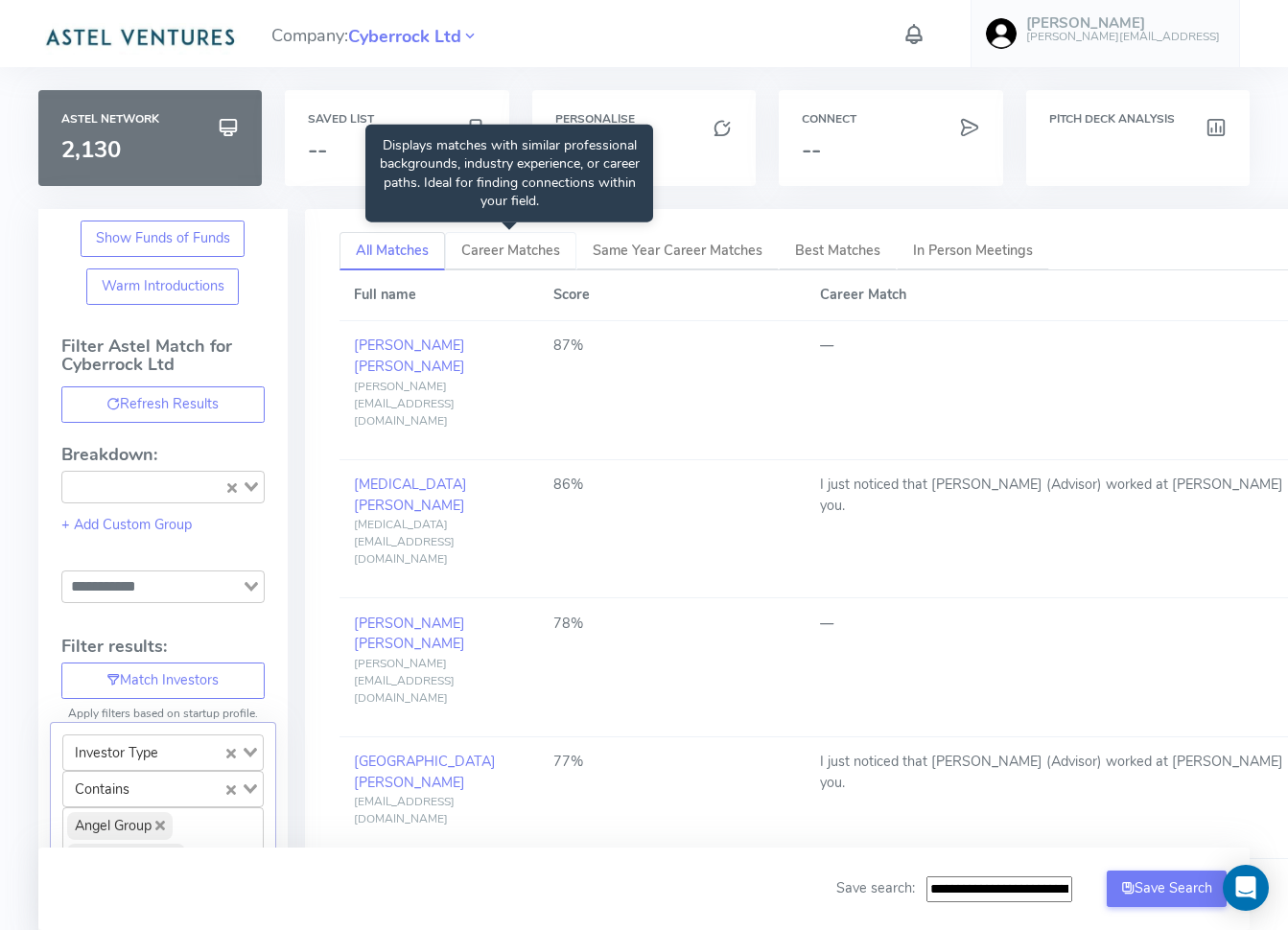 click on "Career Matches" at bounding box center (510, 250) 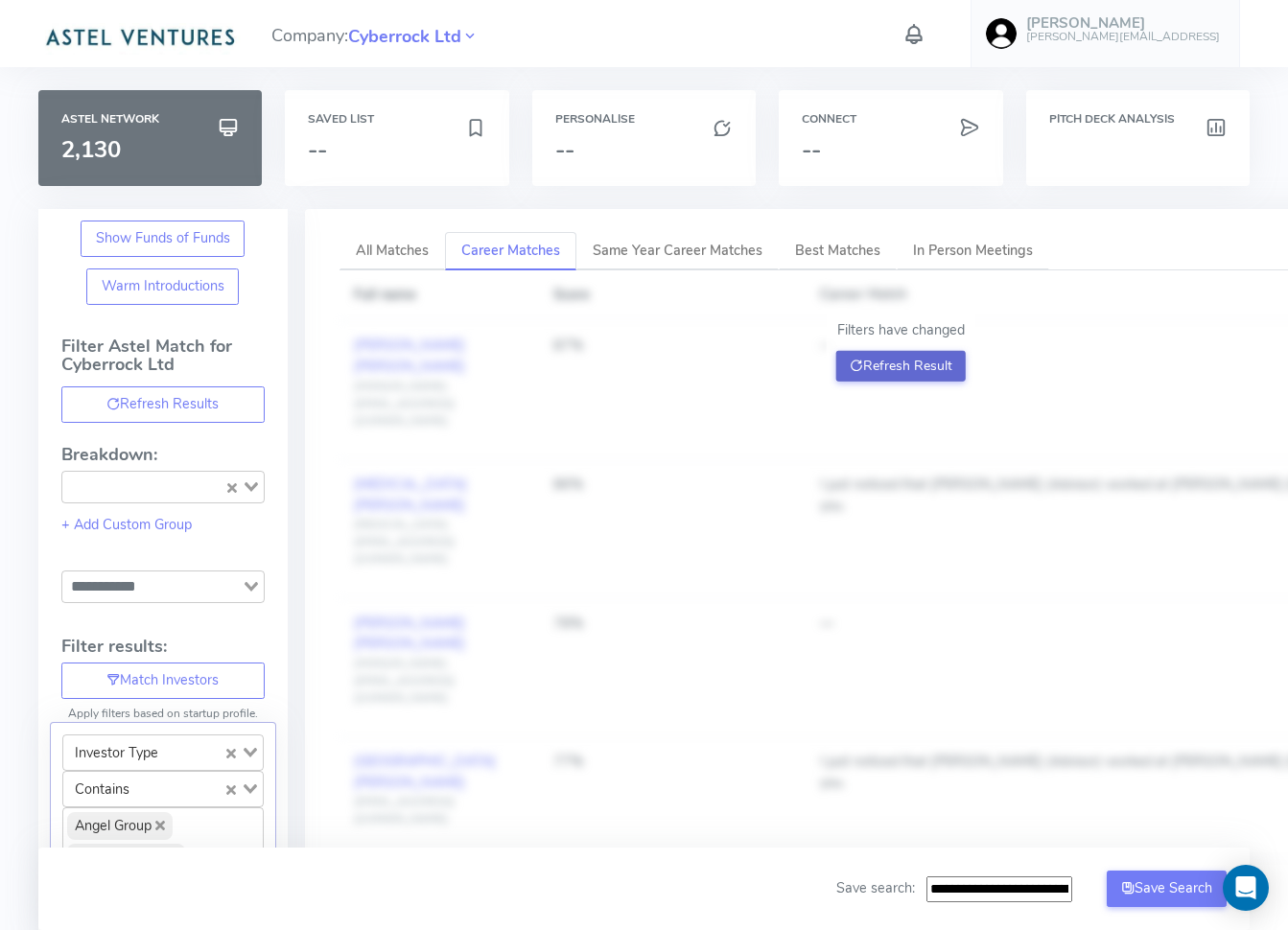 click on "Refresh Result" 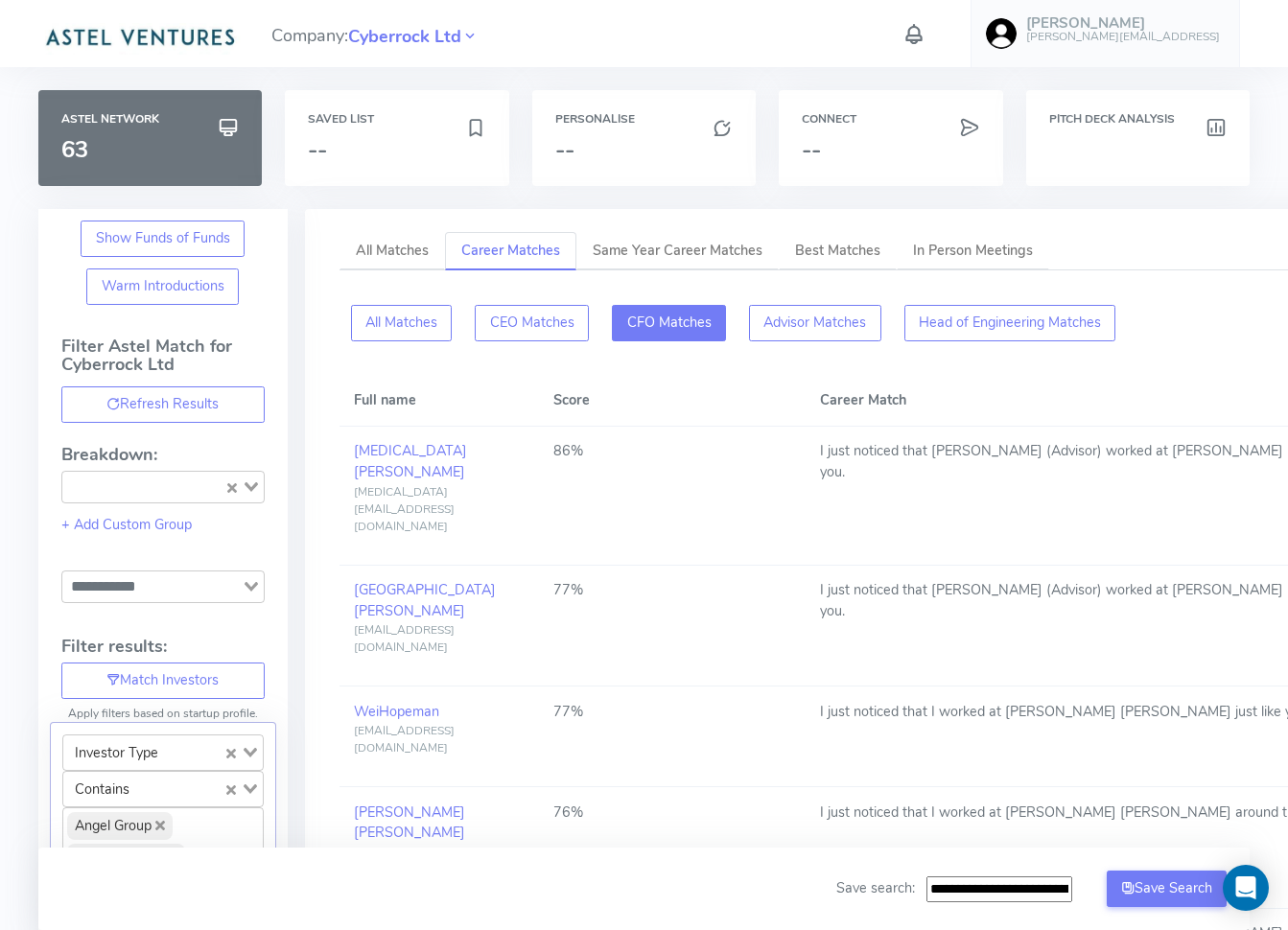 click on "CFO Matches" 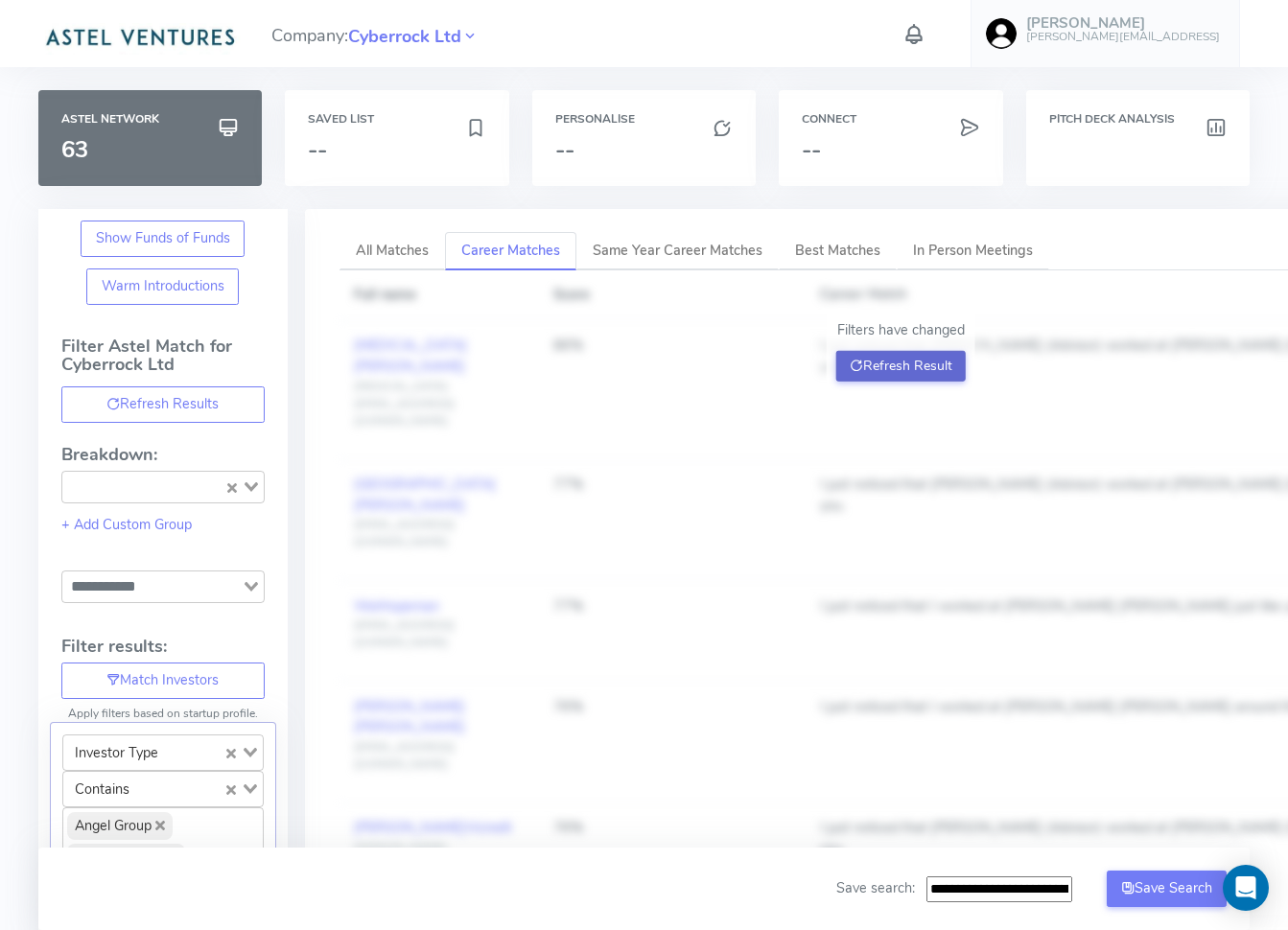 click on "Refresh Result" 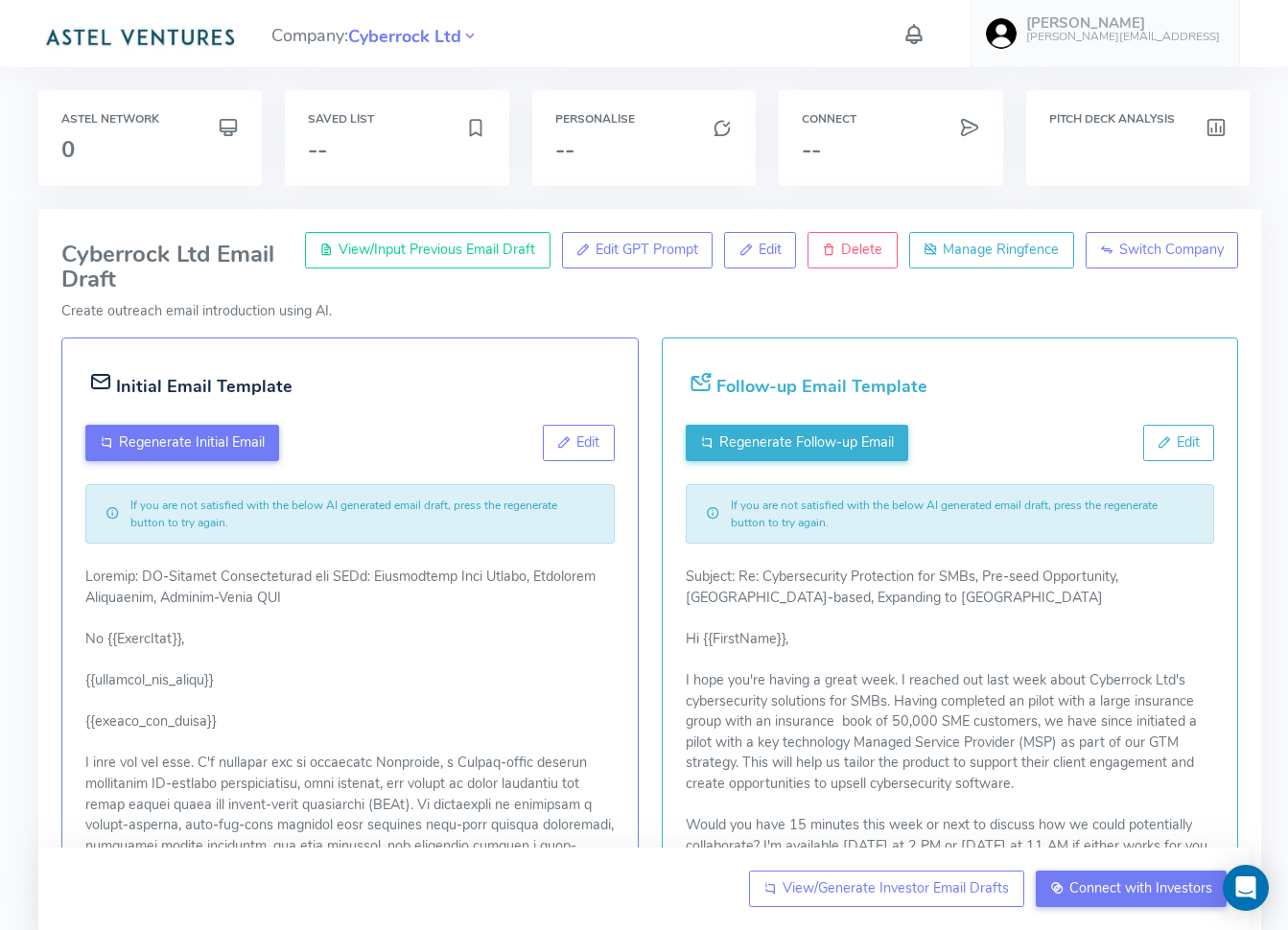scroll, scrollTop: 0, scrollLeft: 0, axis: both 